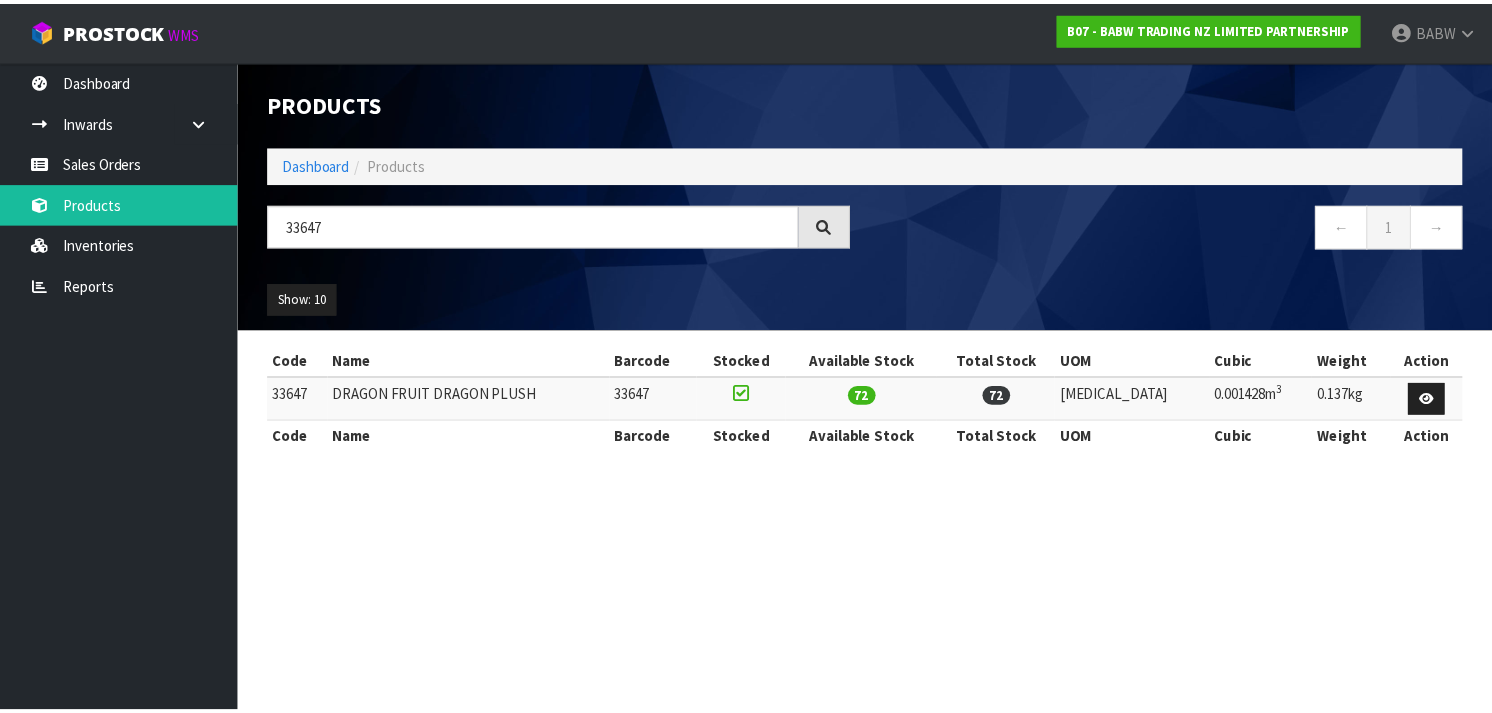 scroll, scrollTop: 0, scrollLeft: 0, axis: both 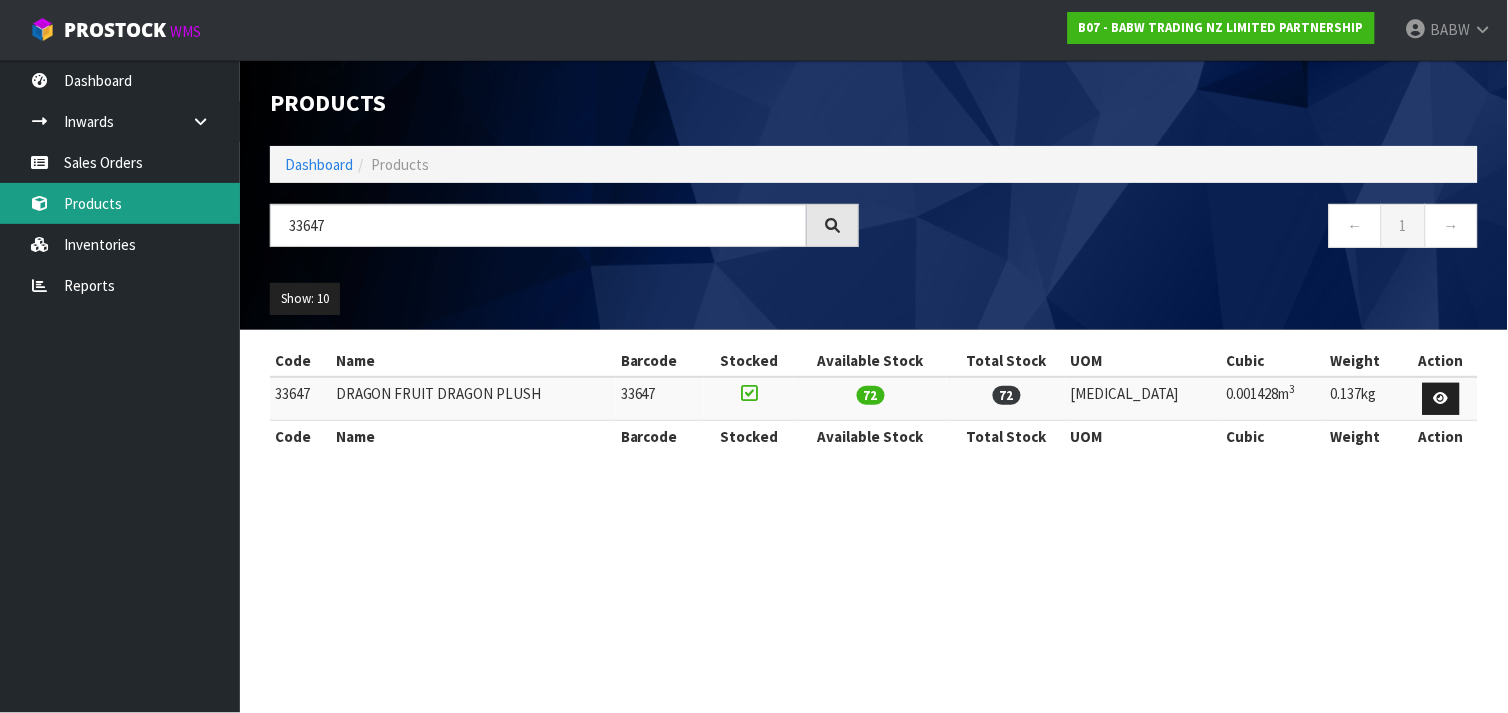 click on "Products" at bounding box center (120, 203) 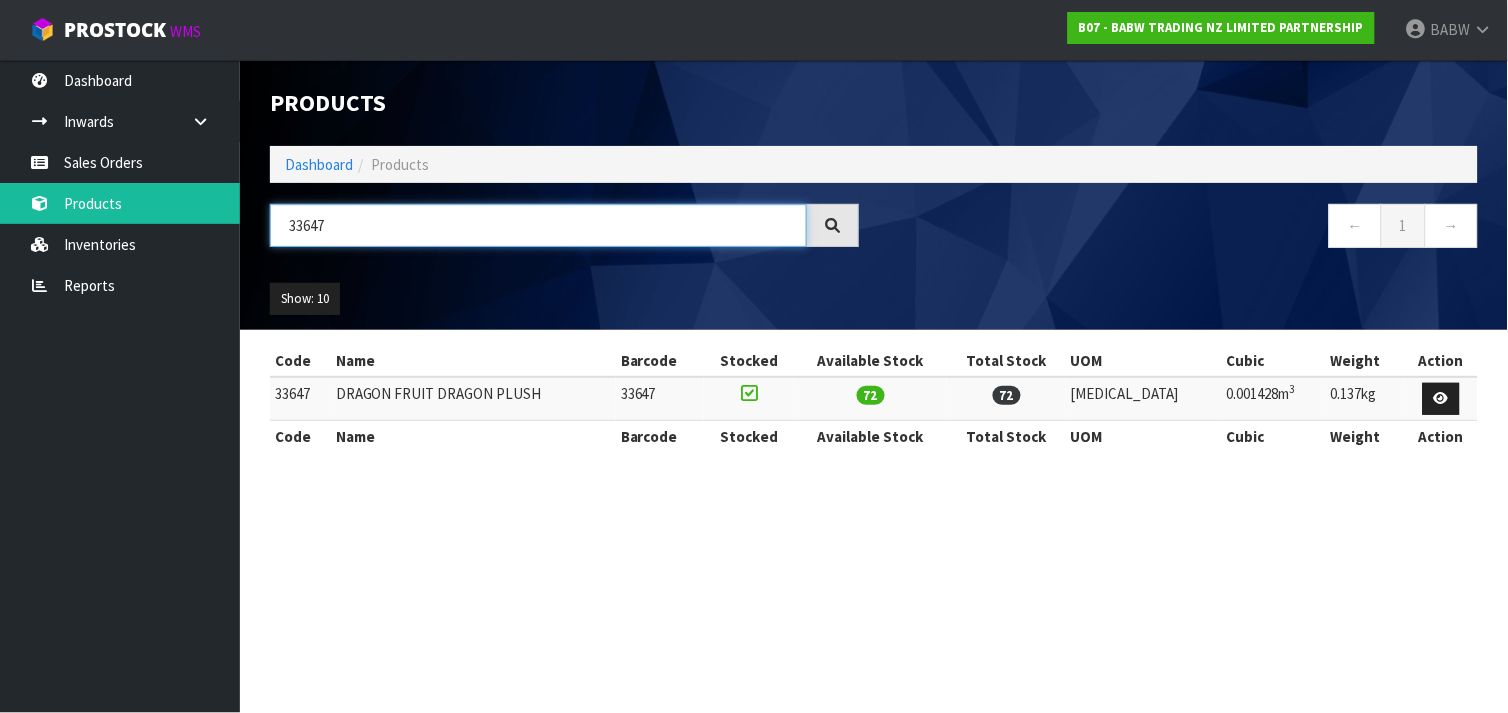 click on "33647" at bounding box center (538, 225) 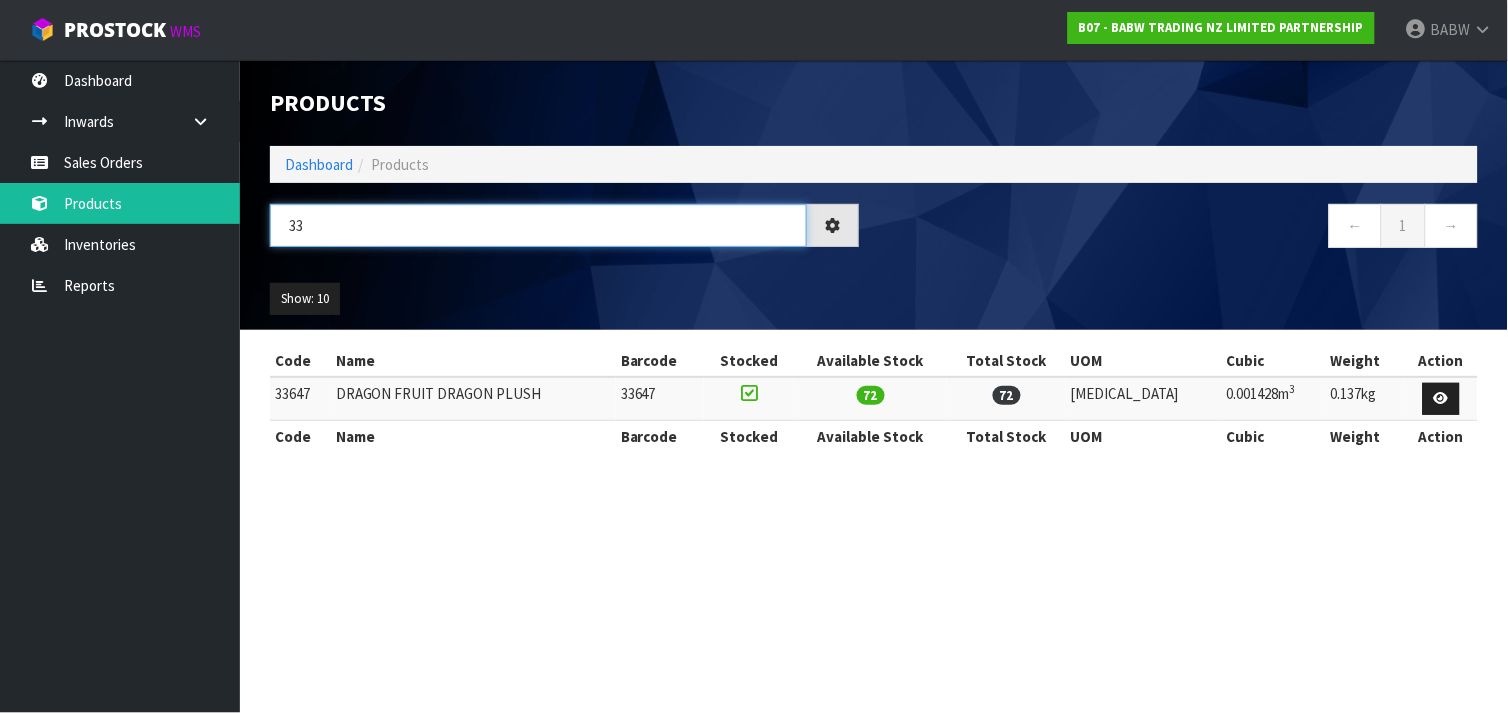 type on "3" 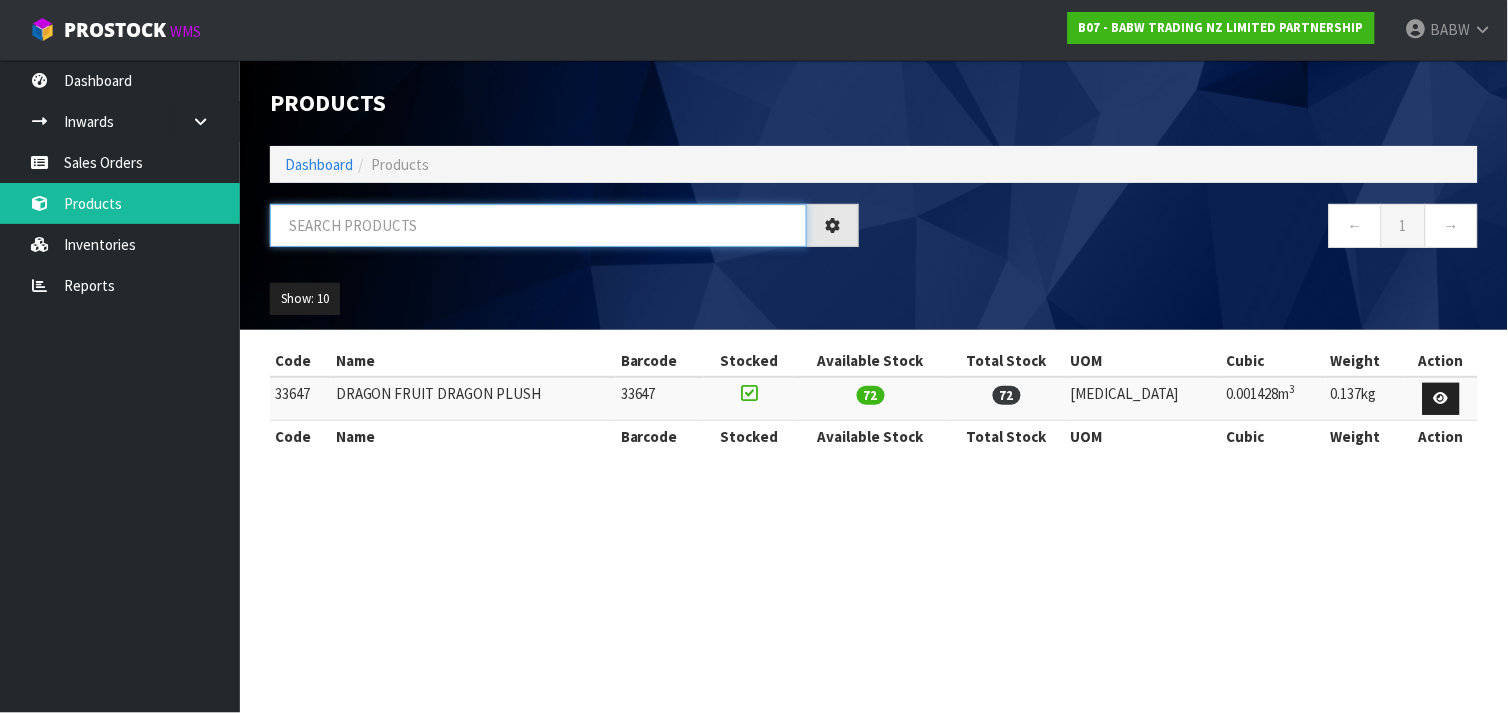 type 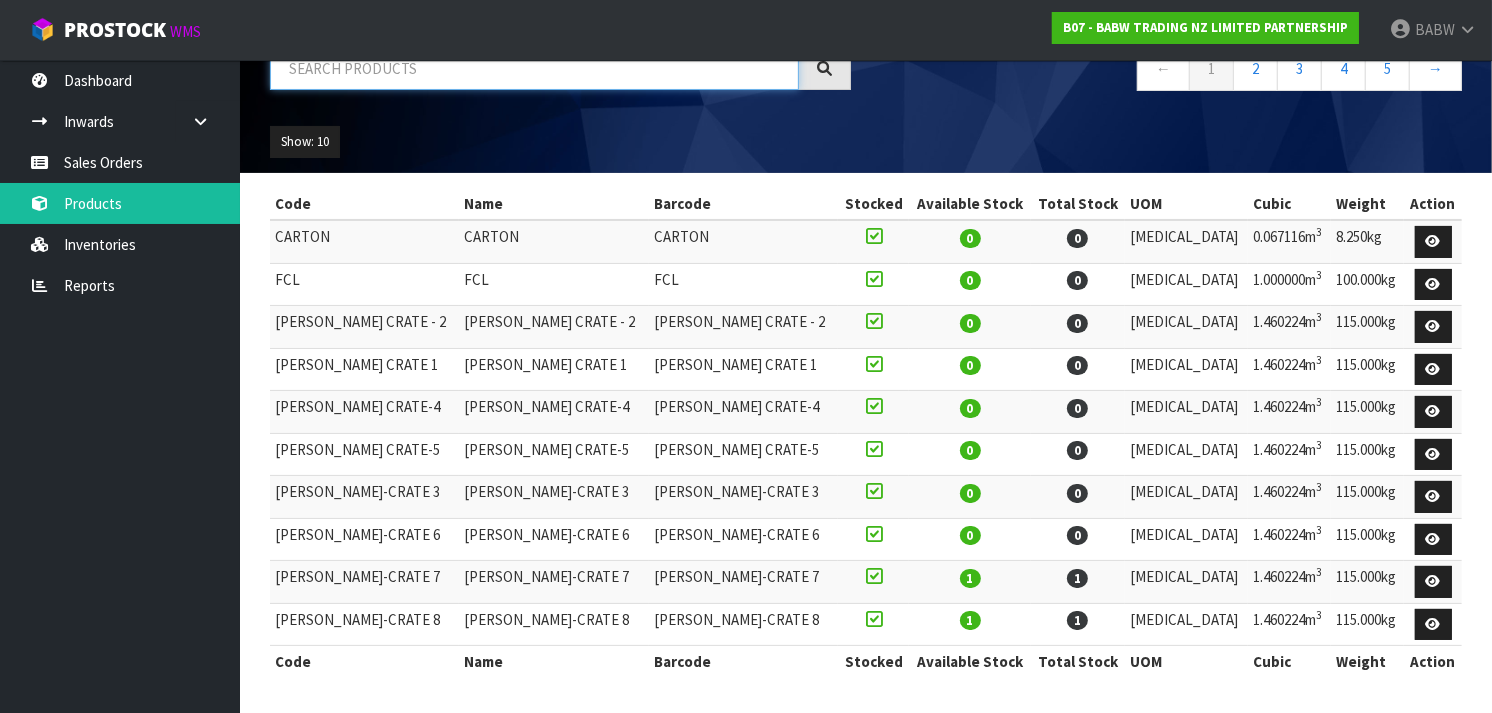 scroll, scrollTop: 0, scrollLeft: 0, axis: both 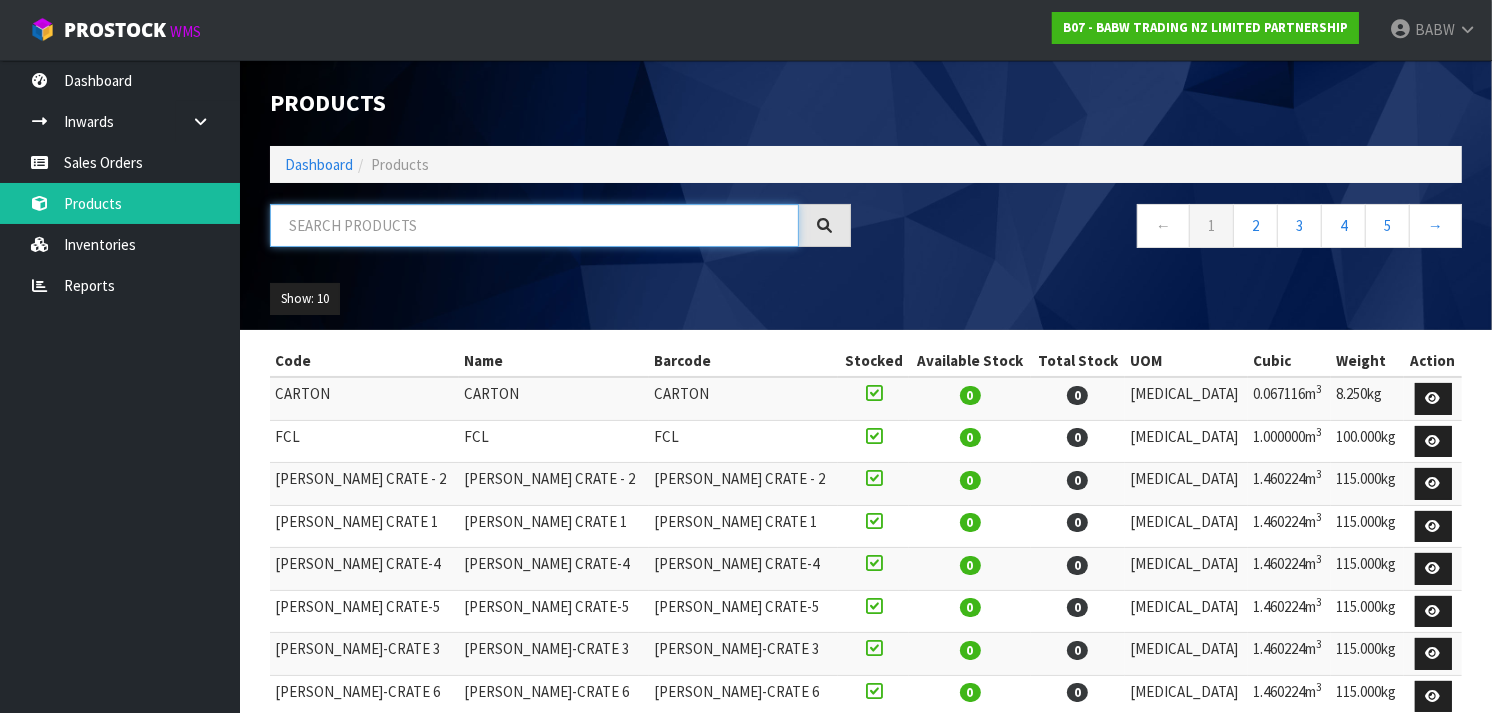 click at bounding box center [534, 225] 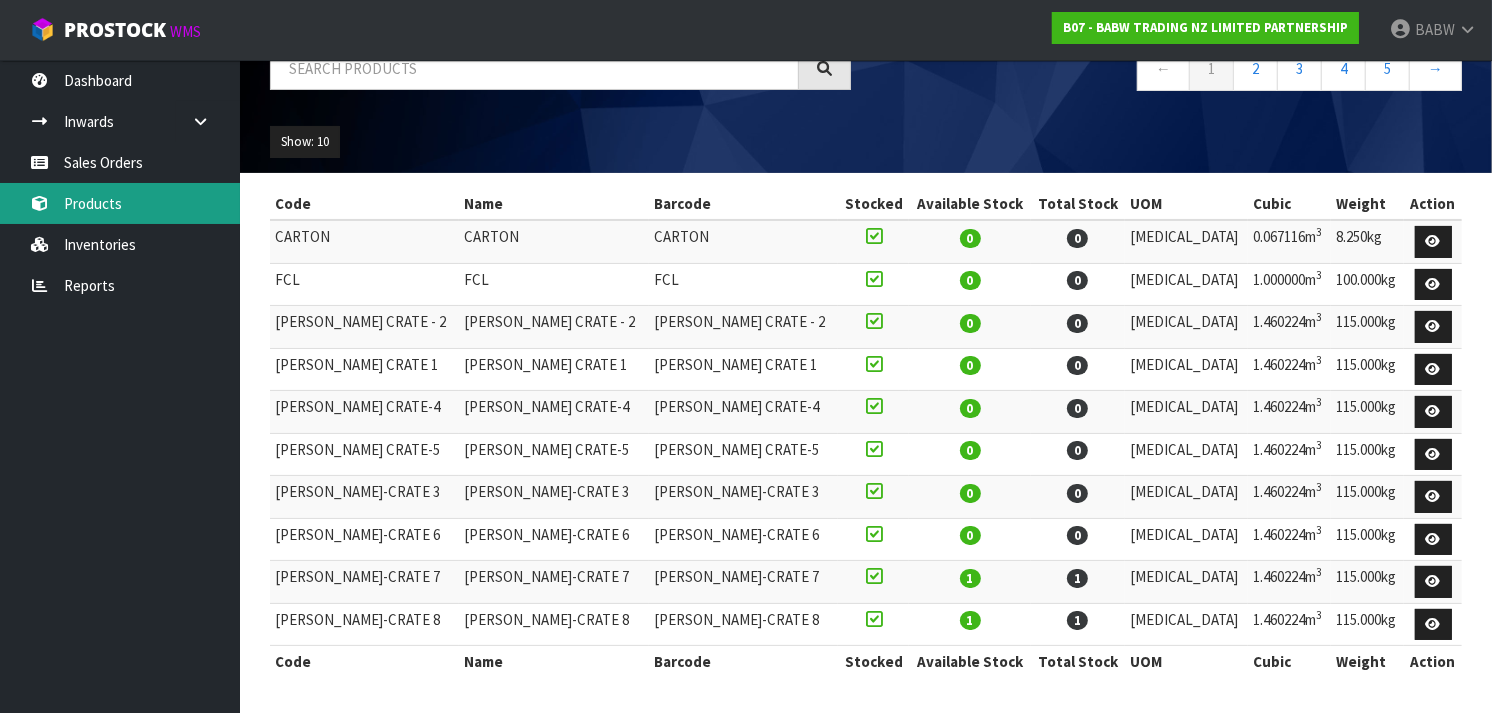 click on "Products" at bounding box center (120, 203) 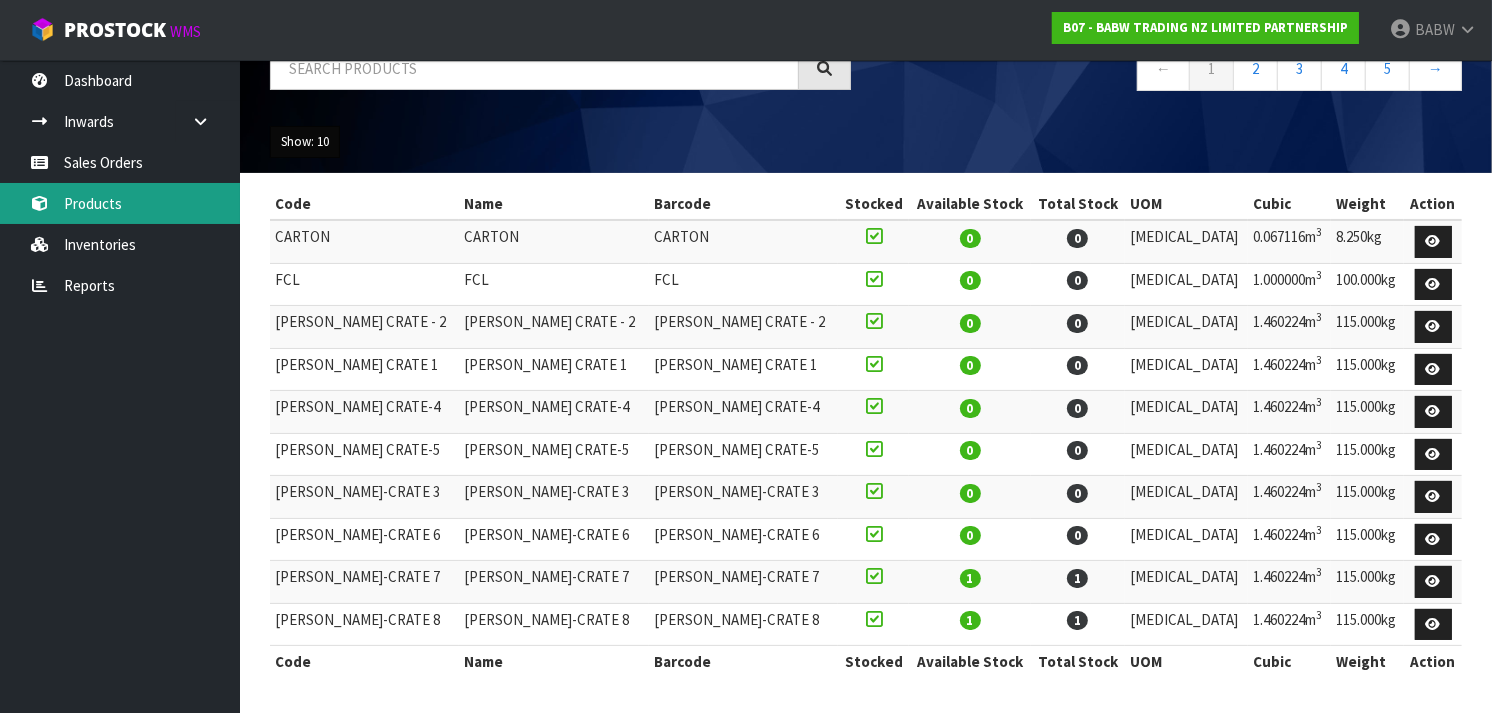 scroll, scrollTop: 0, scrollLeft: 0, axis: both 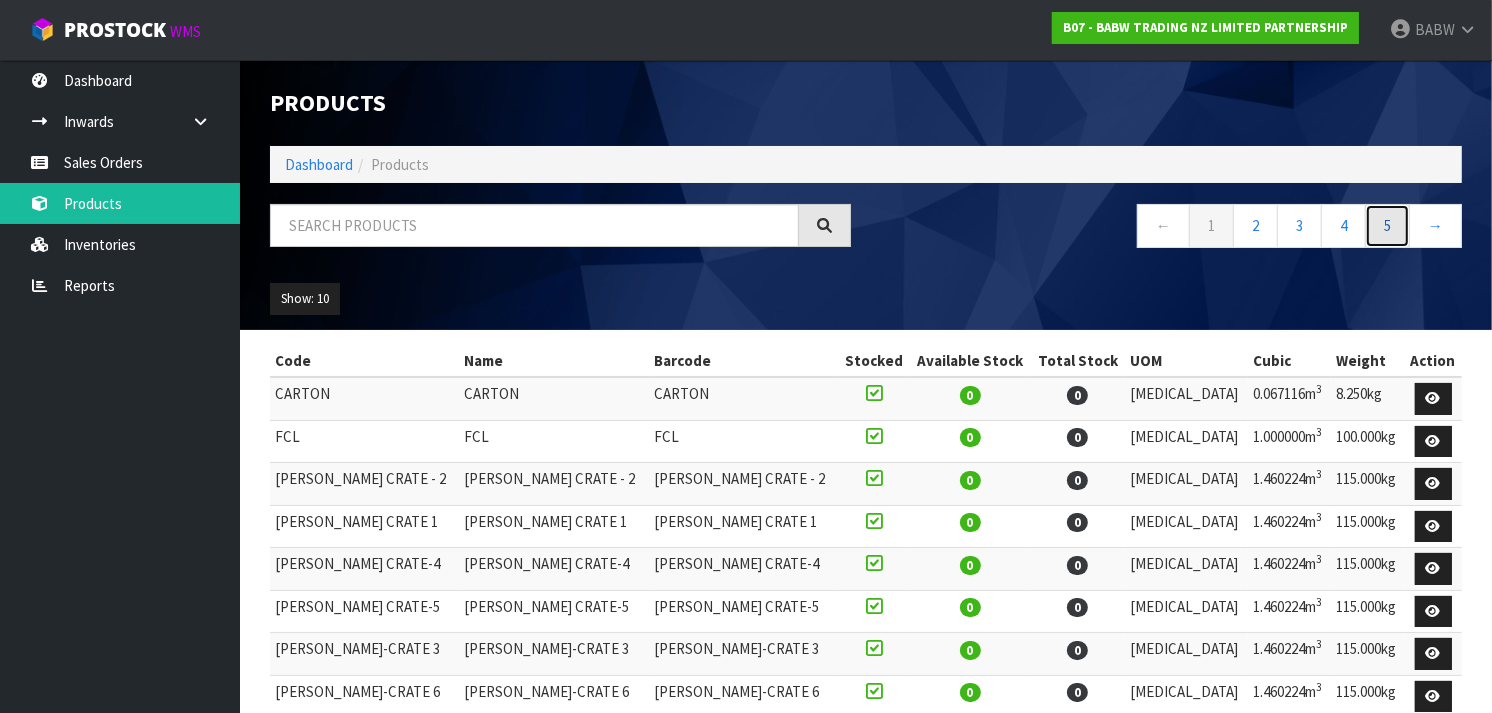 click on "5" at bounding box center [1387, 225] 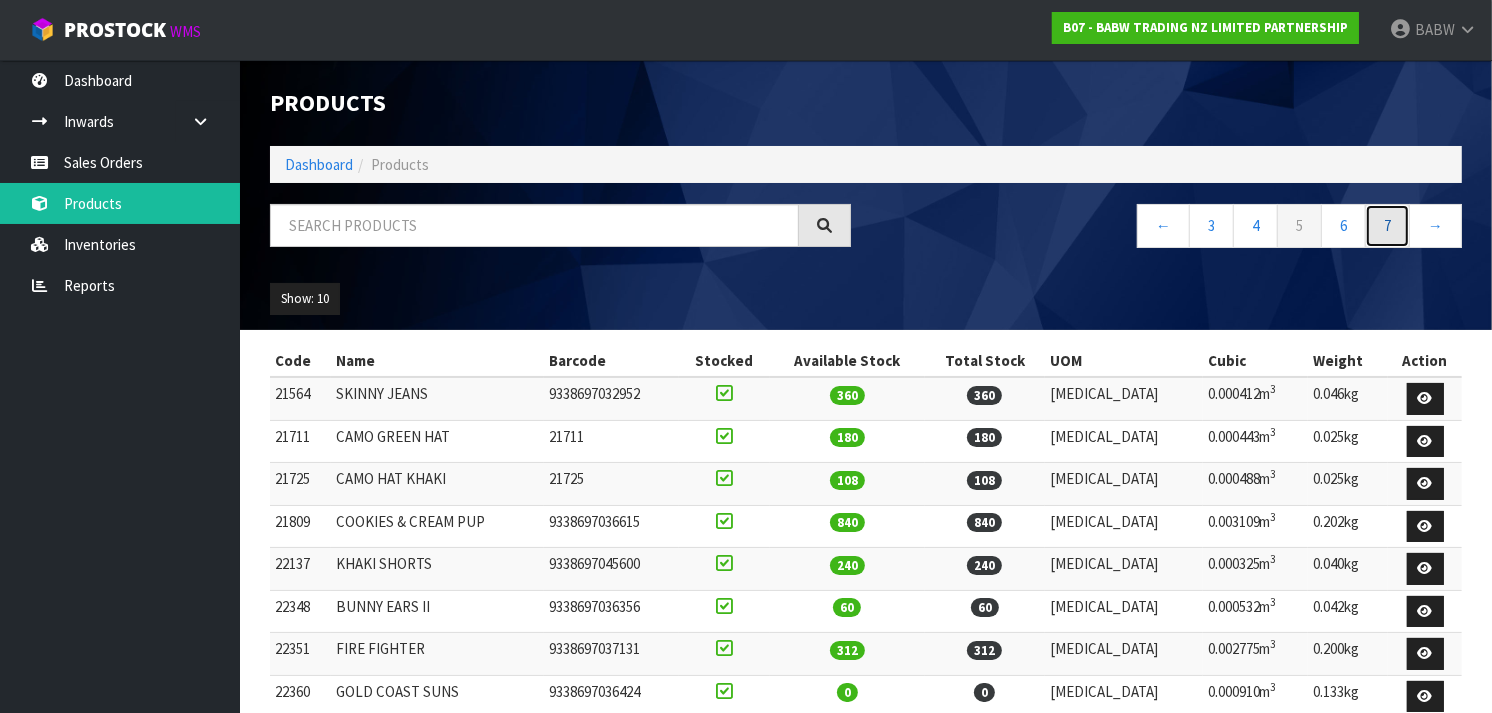 click on "7" at bounding box center [1387, 225] 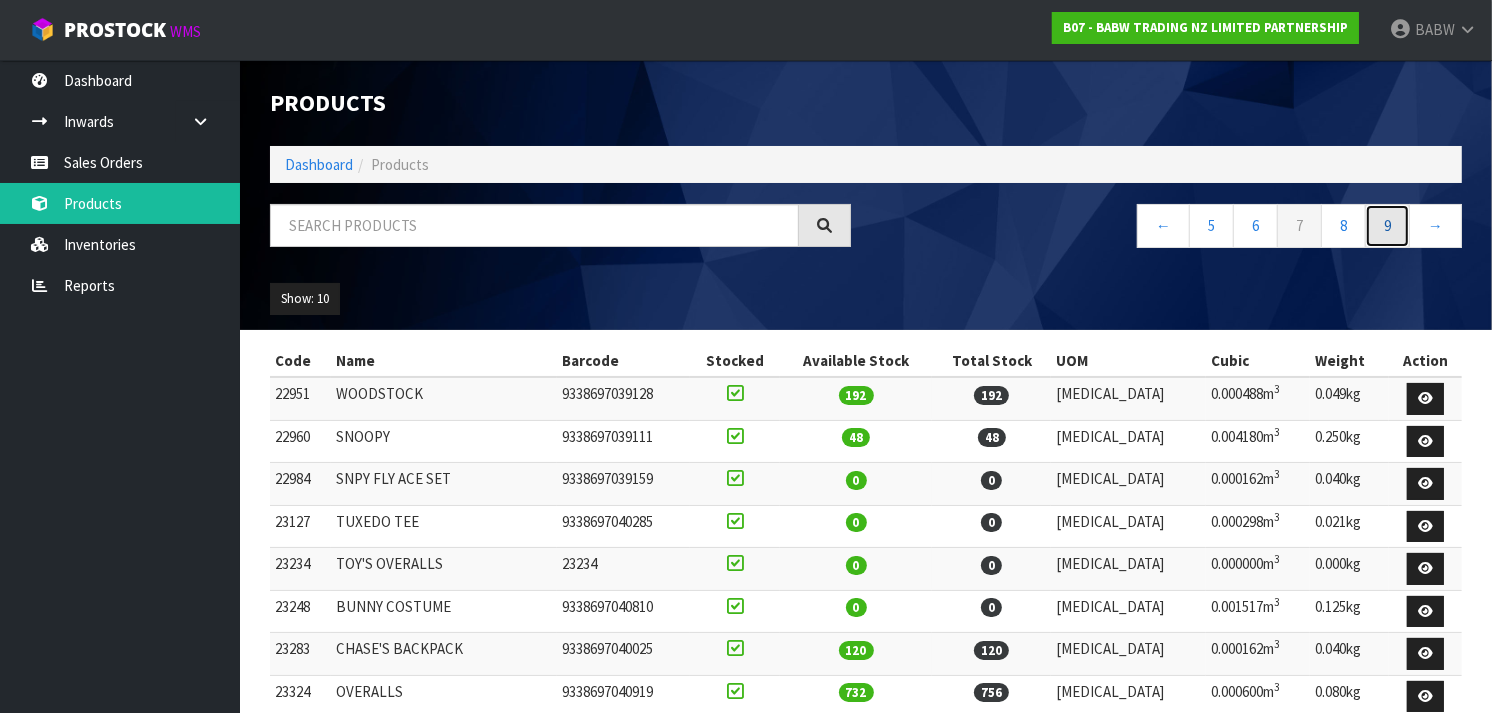 click on "9" at bounding box center (1387, 225) 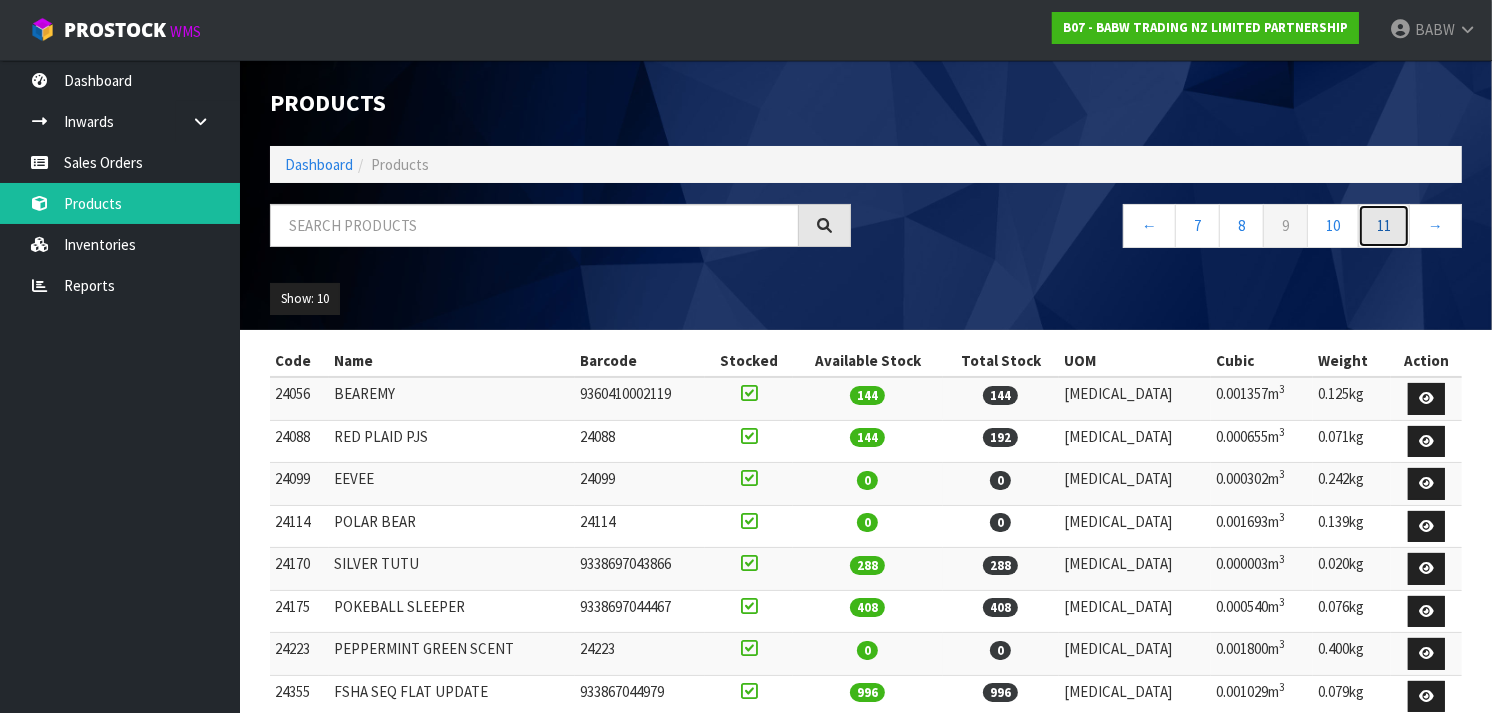 click on "11" at bounding box center (1384, 225) 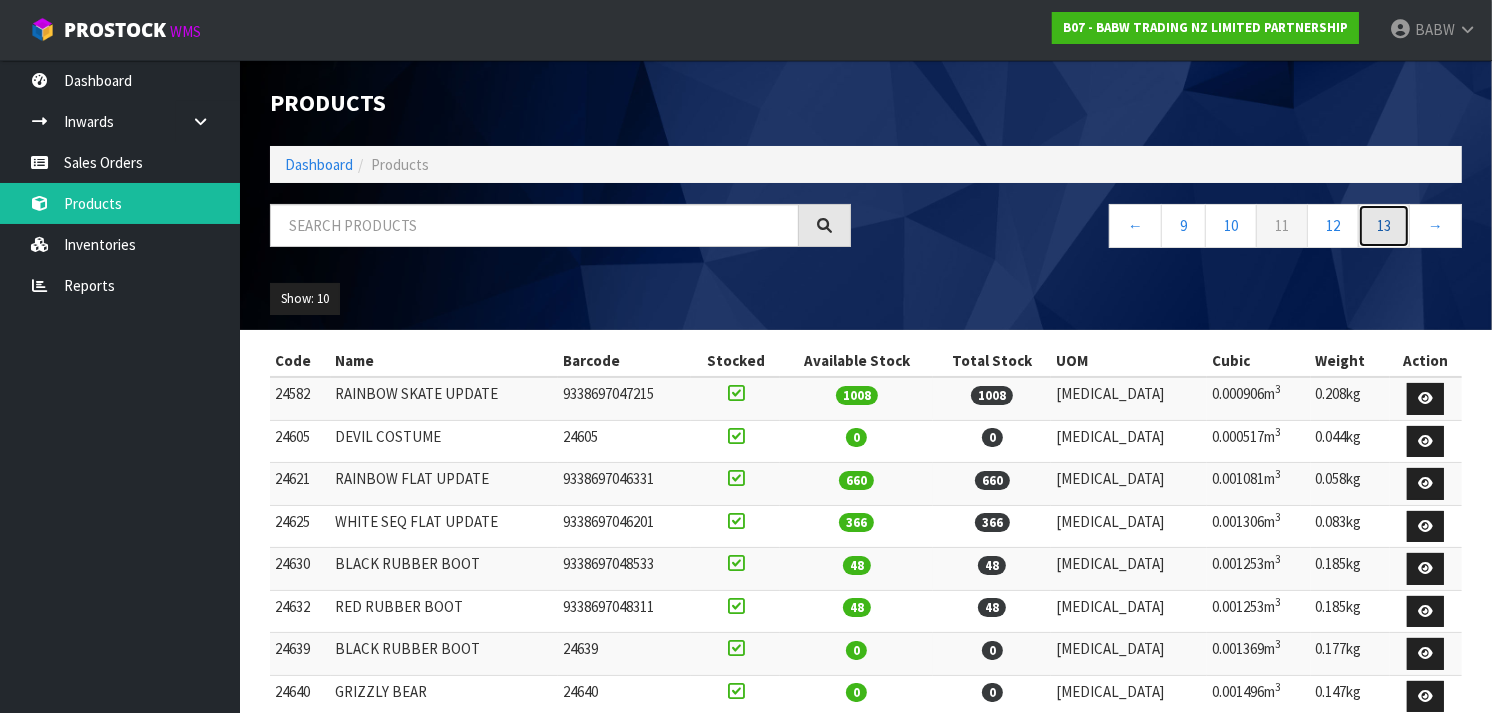 click on "13" at bounding box center (1384, 225) 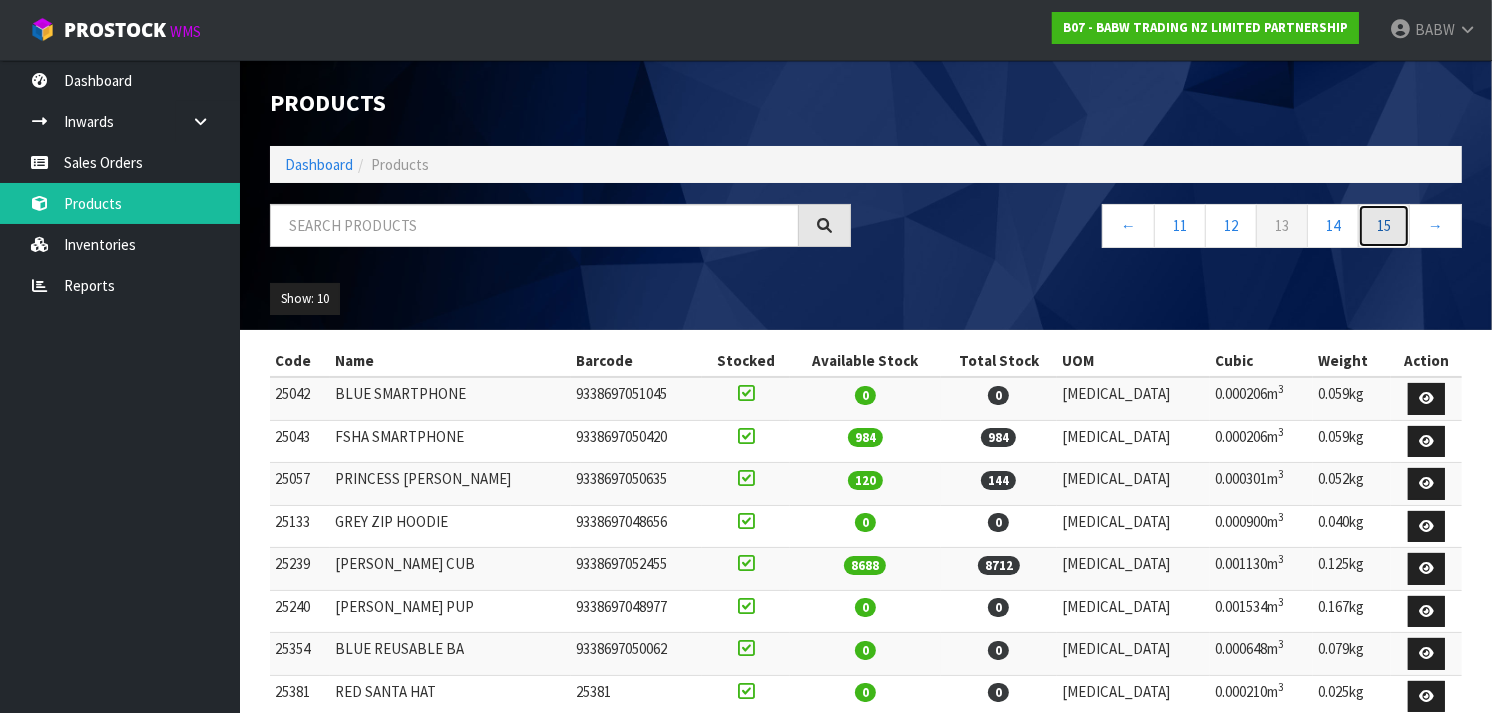 click on "15" at bounding box center (1384, 225) 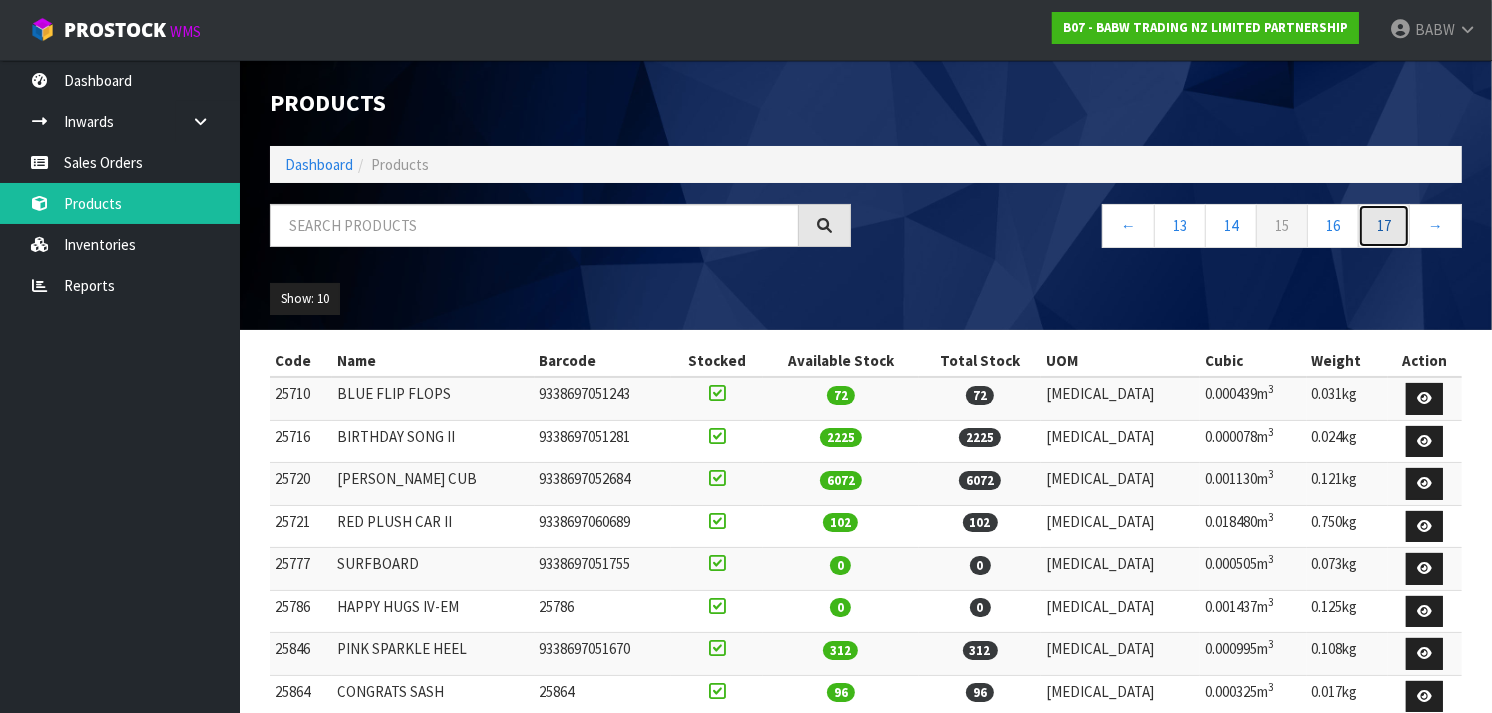 click on "17" at bounding box center (1384, 225) 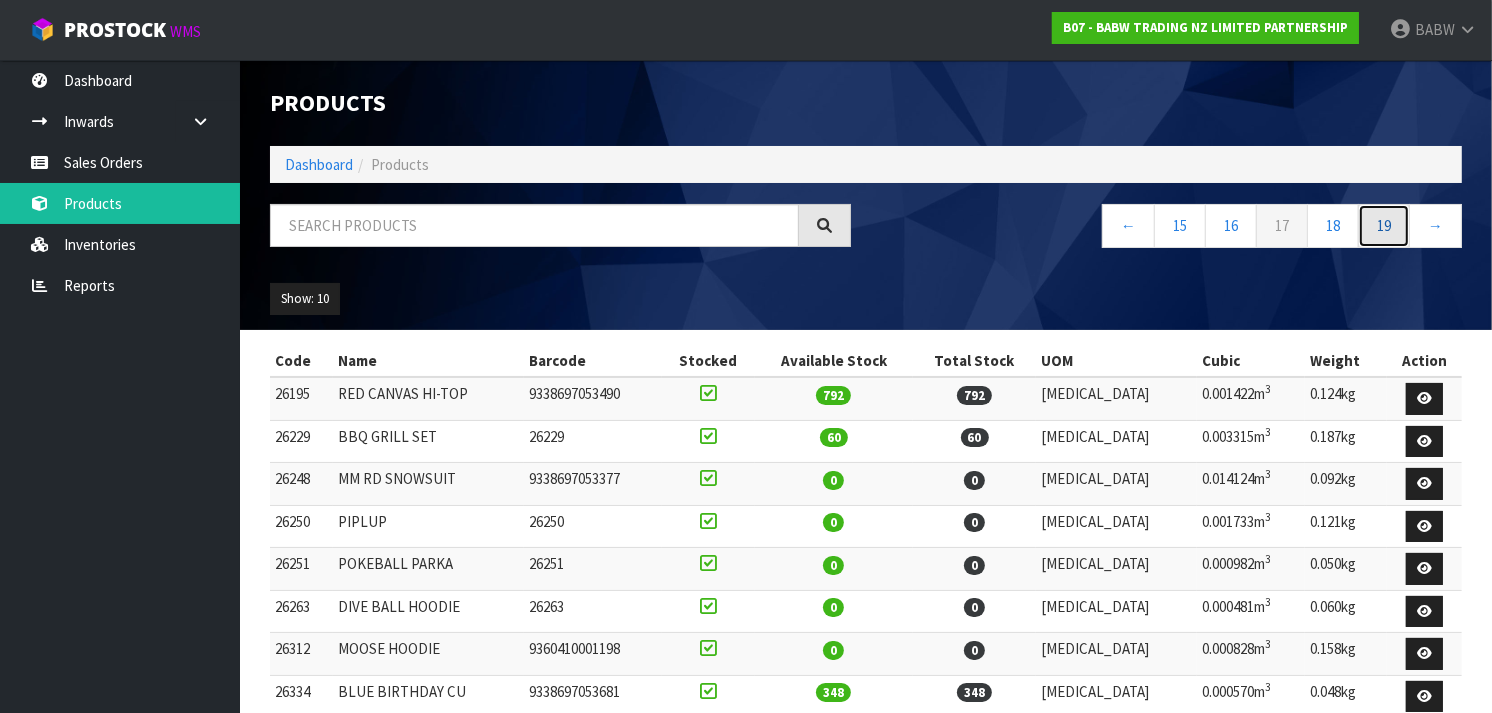 click on "19" at bounding box center (1384, 225) 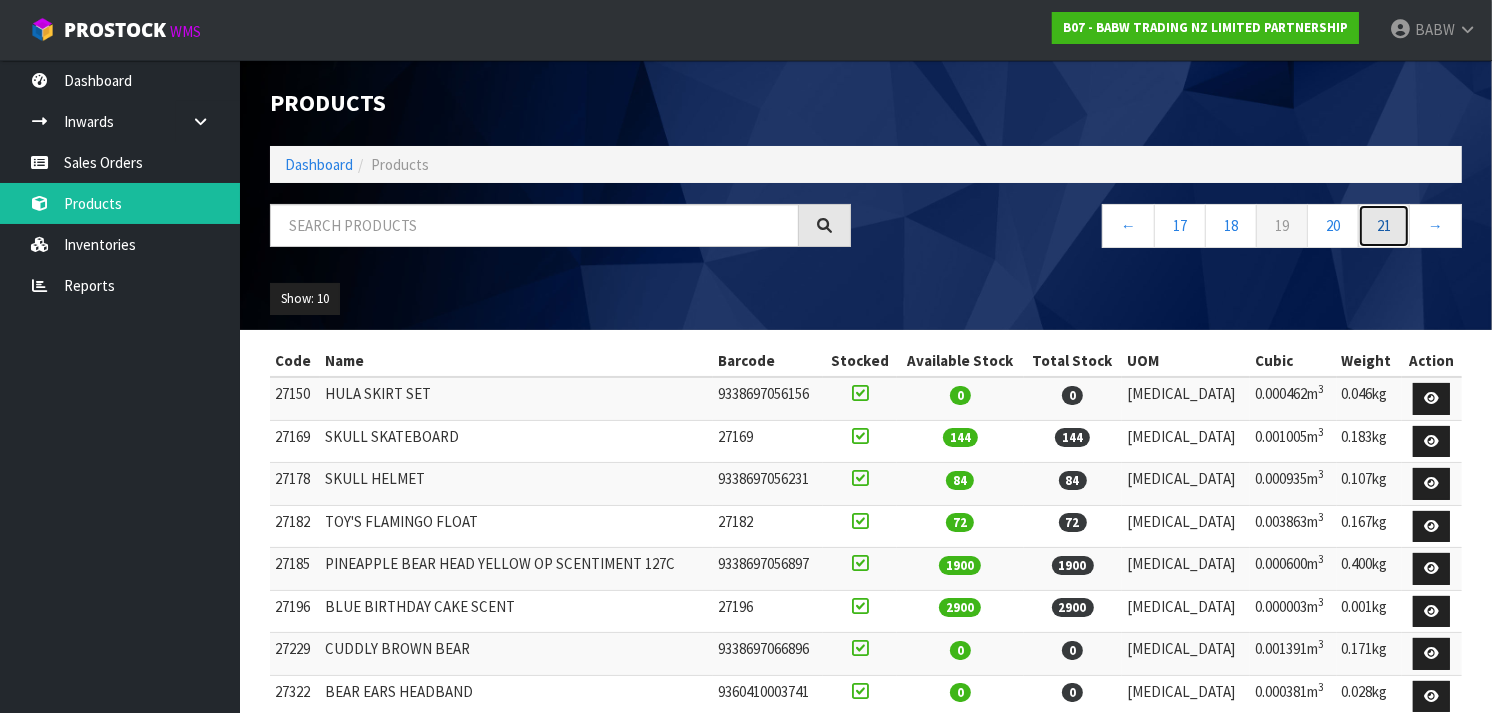 click on "21" at bounding box center (1384, 225) 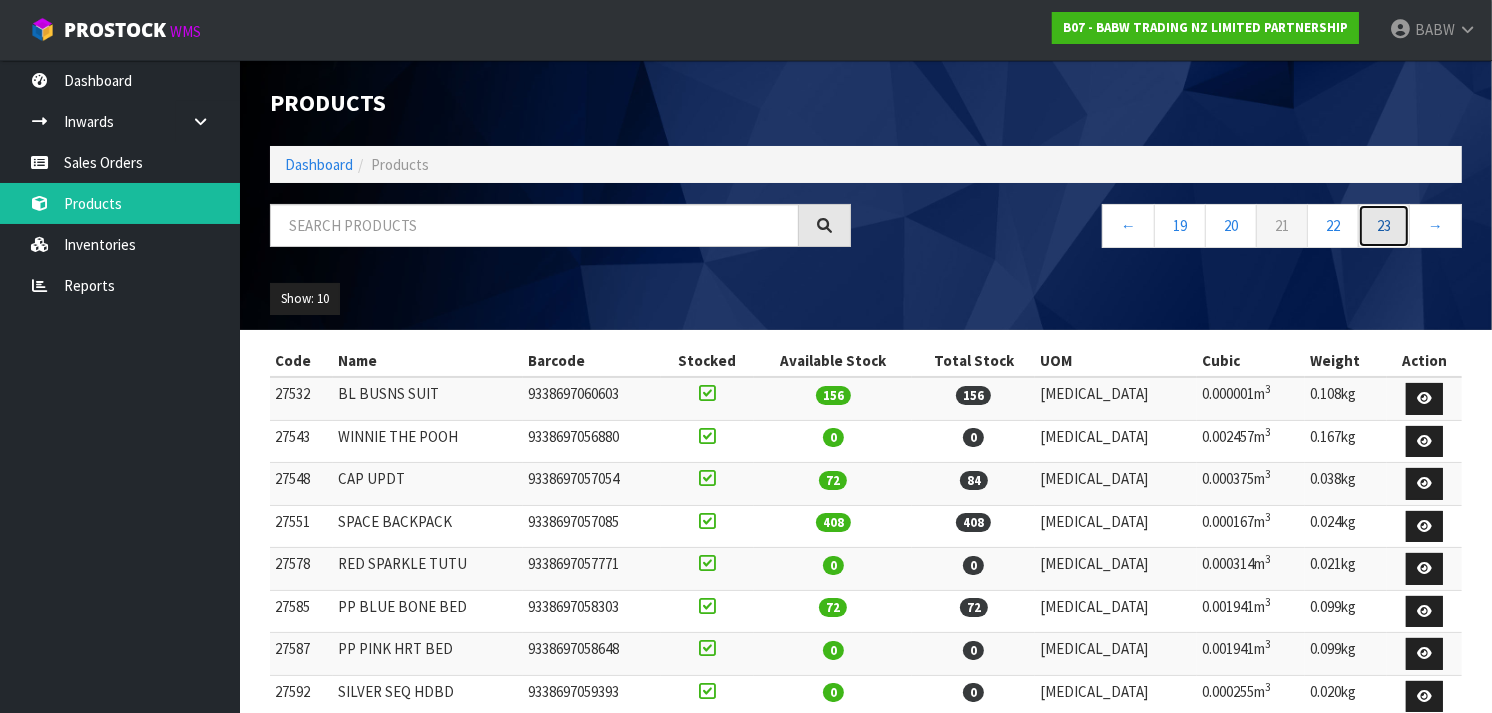 click on "23" at bounding box center [1384, 225] 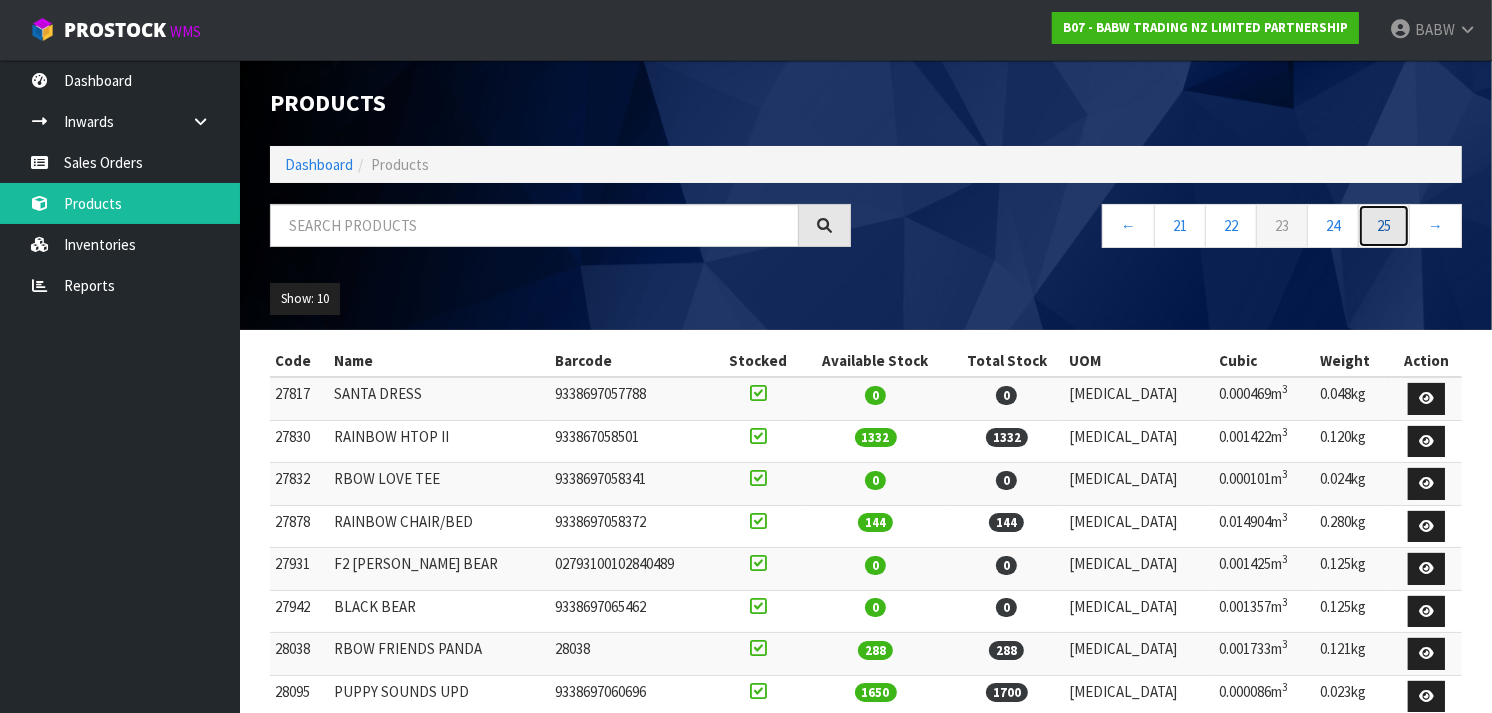 click on "25" at bounding box center [1384, 225] 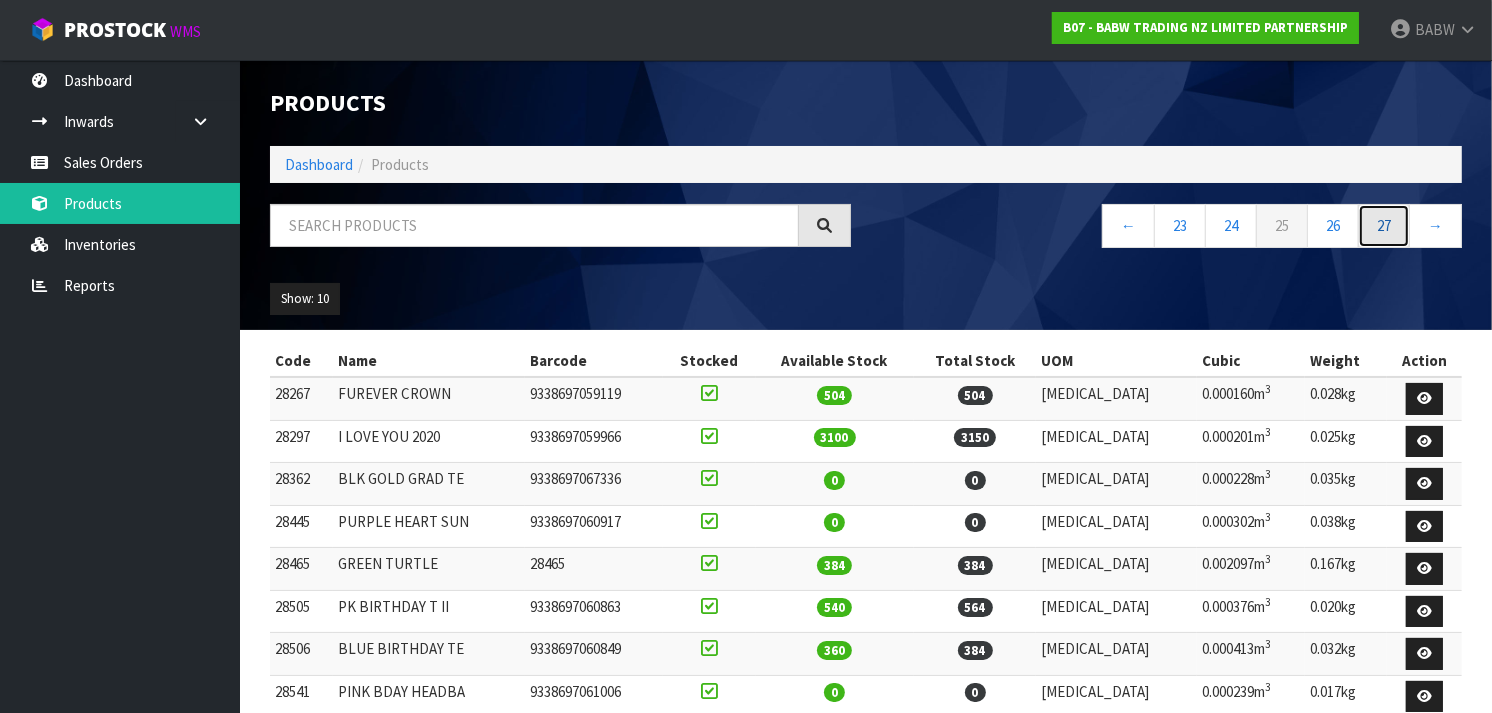 click on "27" at bounding box center (1384, 225) 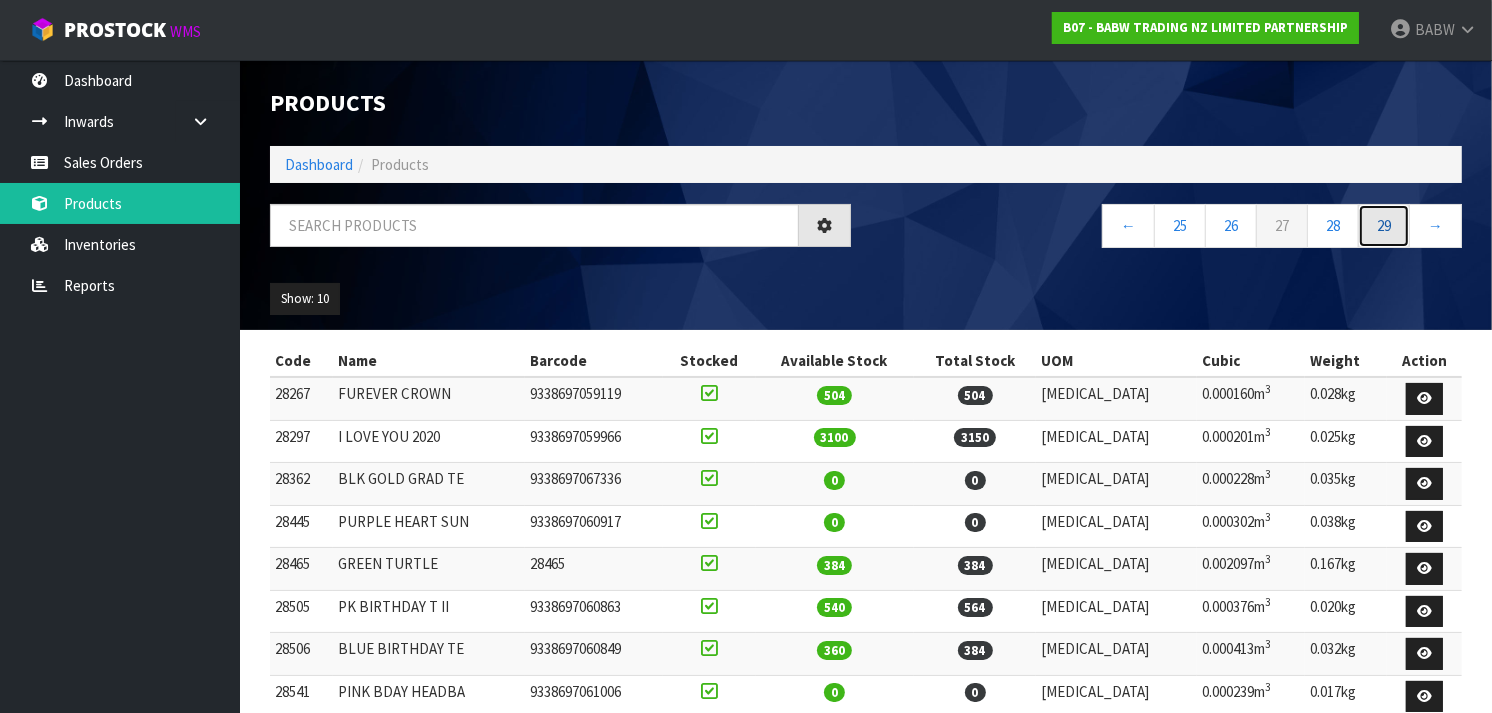 click on "29" at bounding box center [1384, 225] 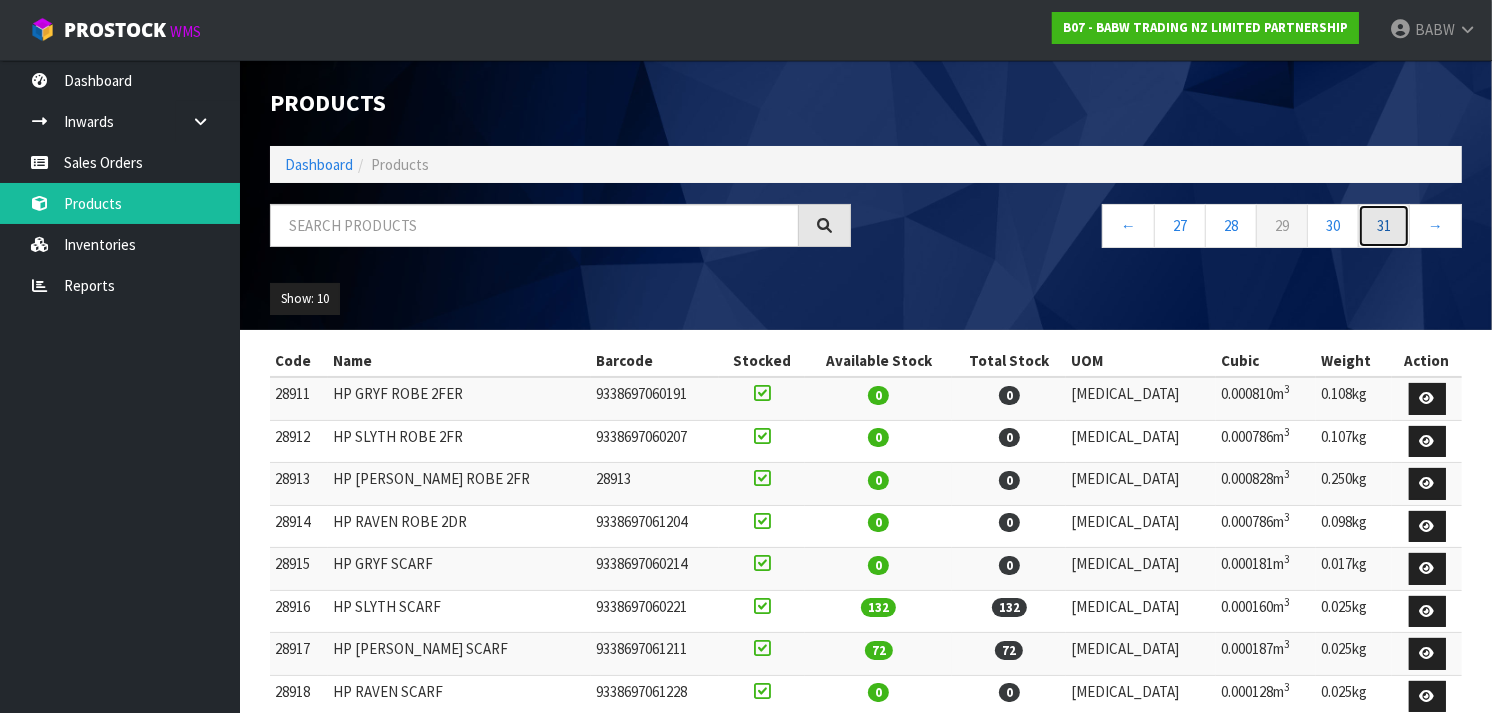 click on "31" at bounding box center [1384, 225] 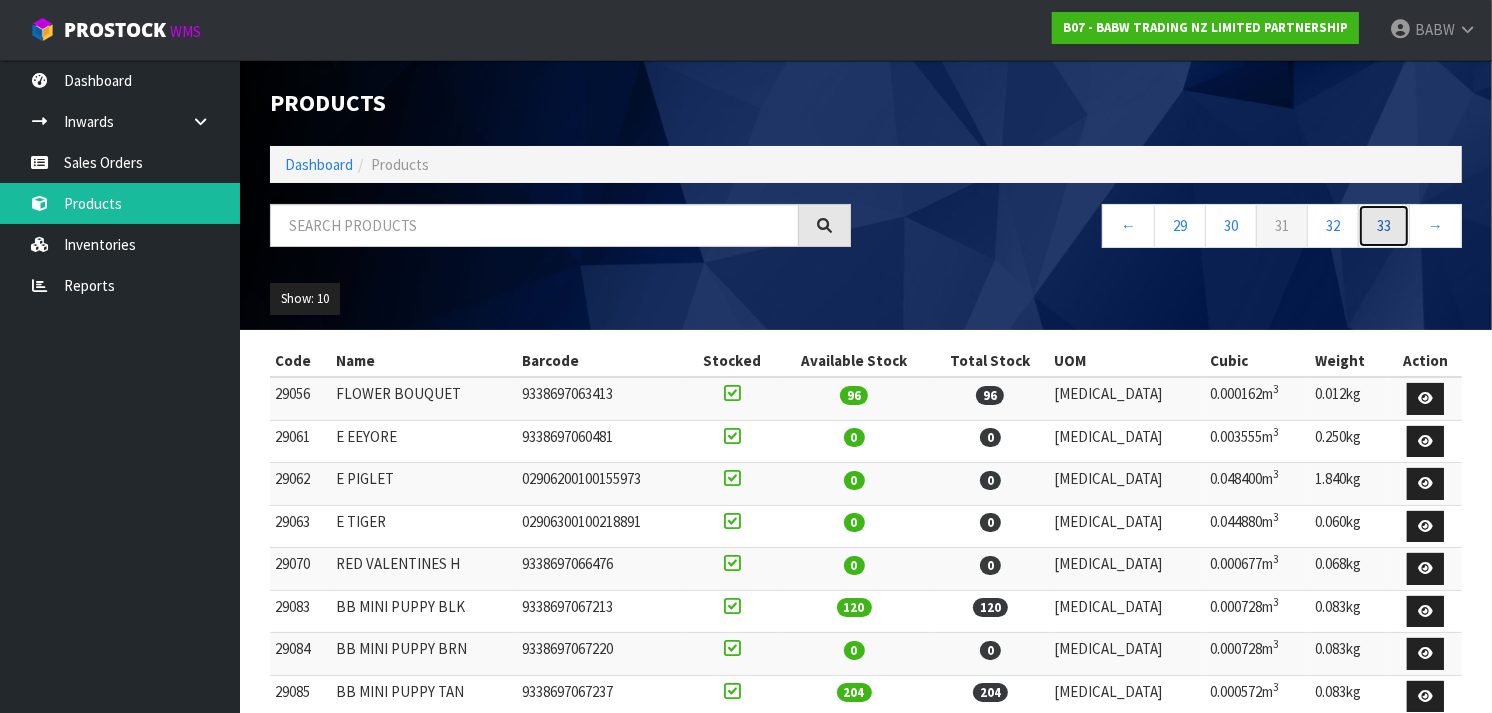 click on "33" at bounding box center (1384, 225) 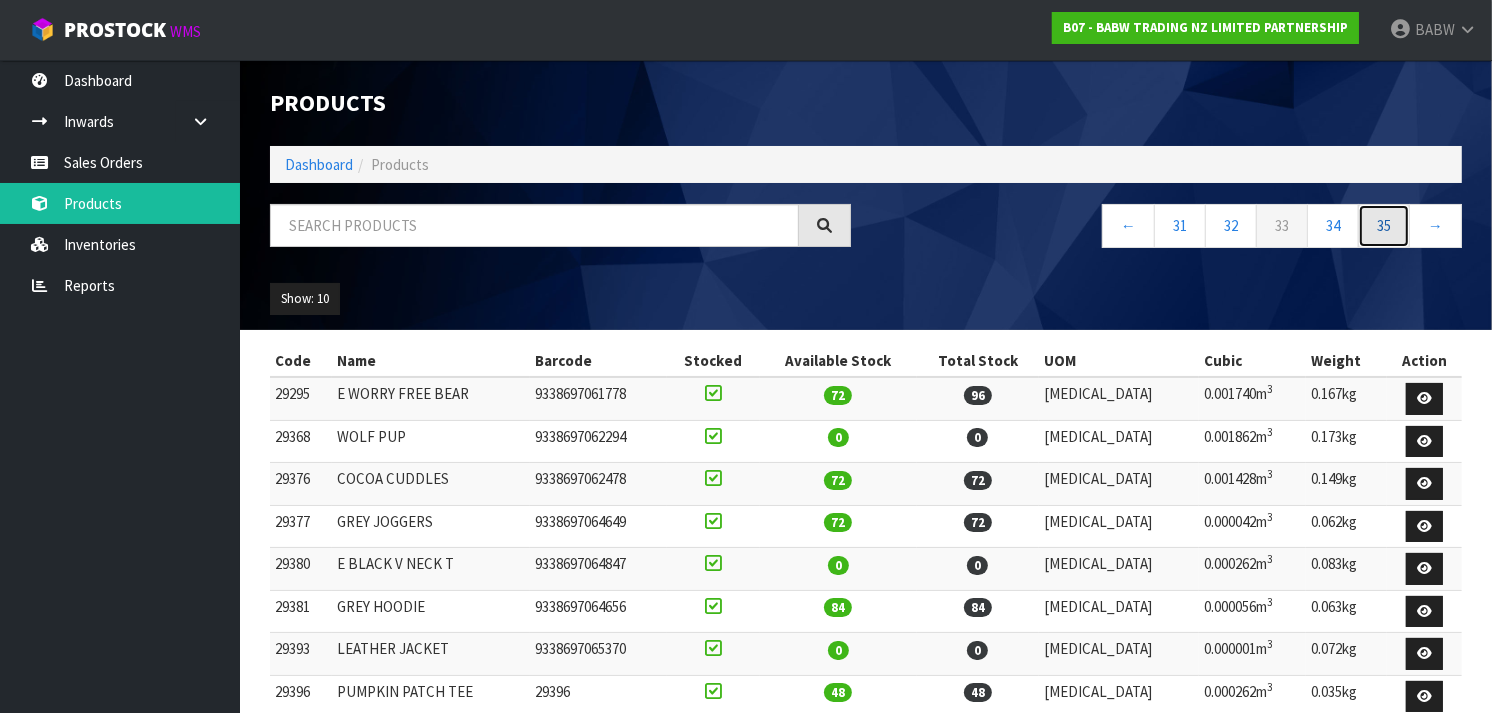 click on "35" at bounding box center (1384, 225) 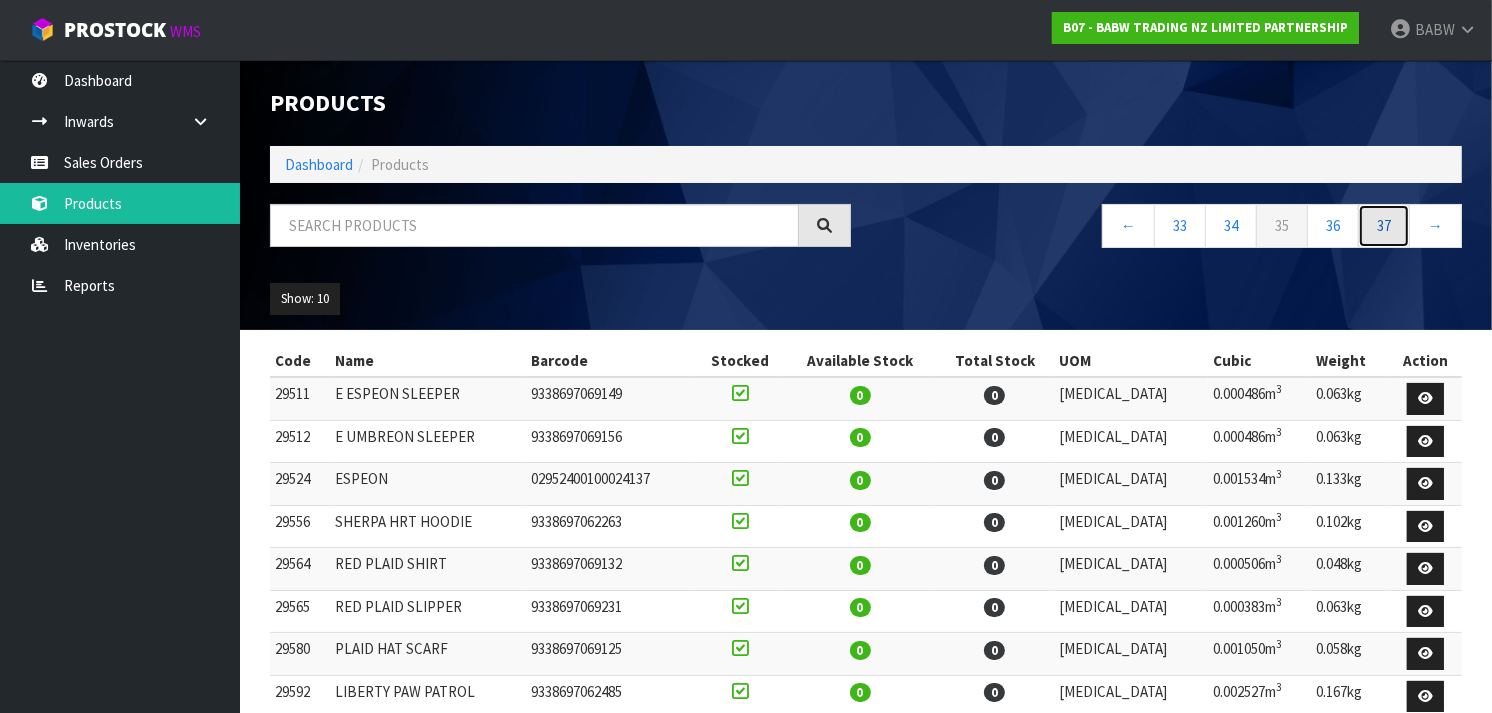 click on "37" at bounding box center (1384, 225) 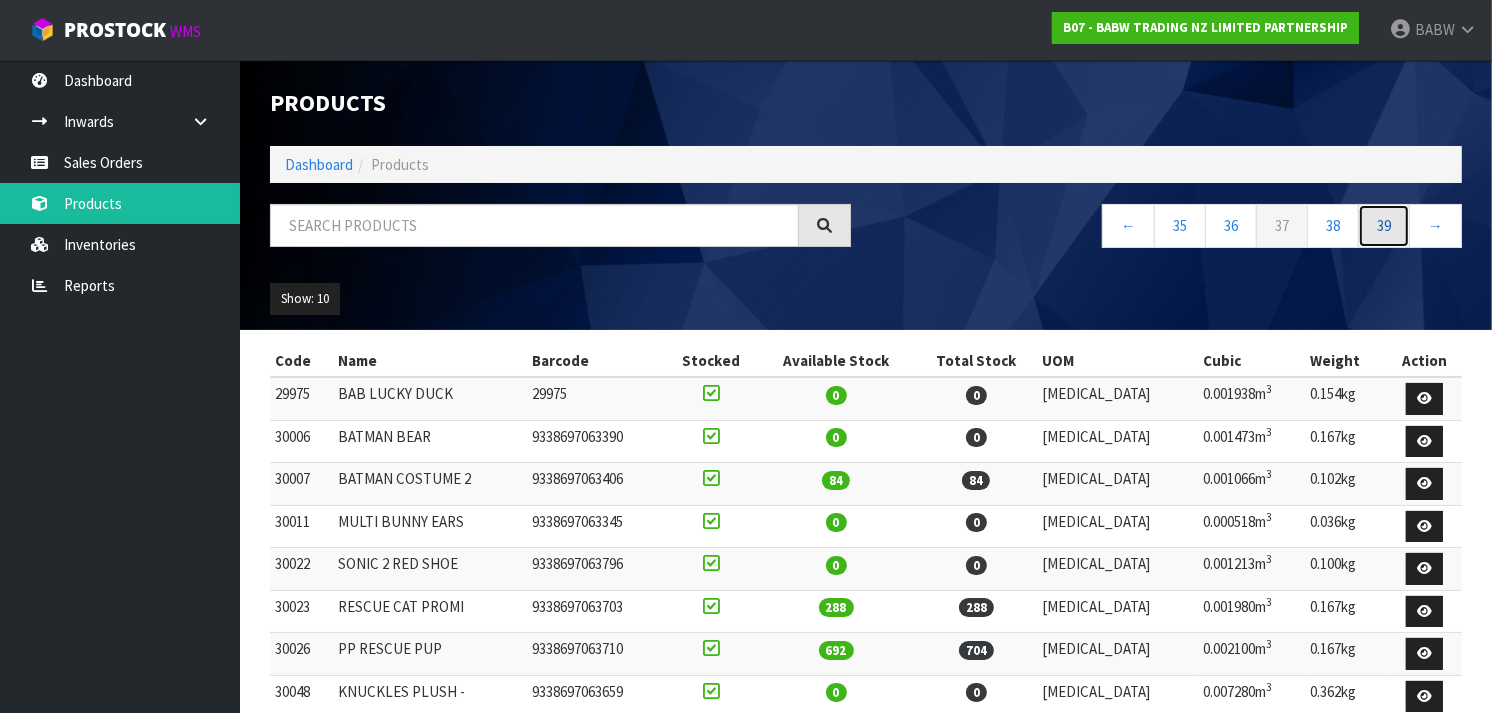 click on "39" at bounding box center [1384, 225] 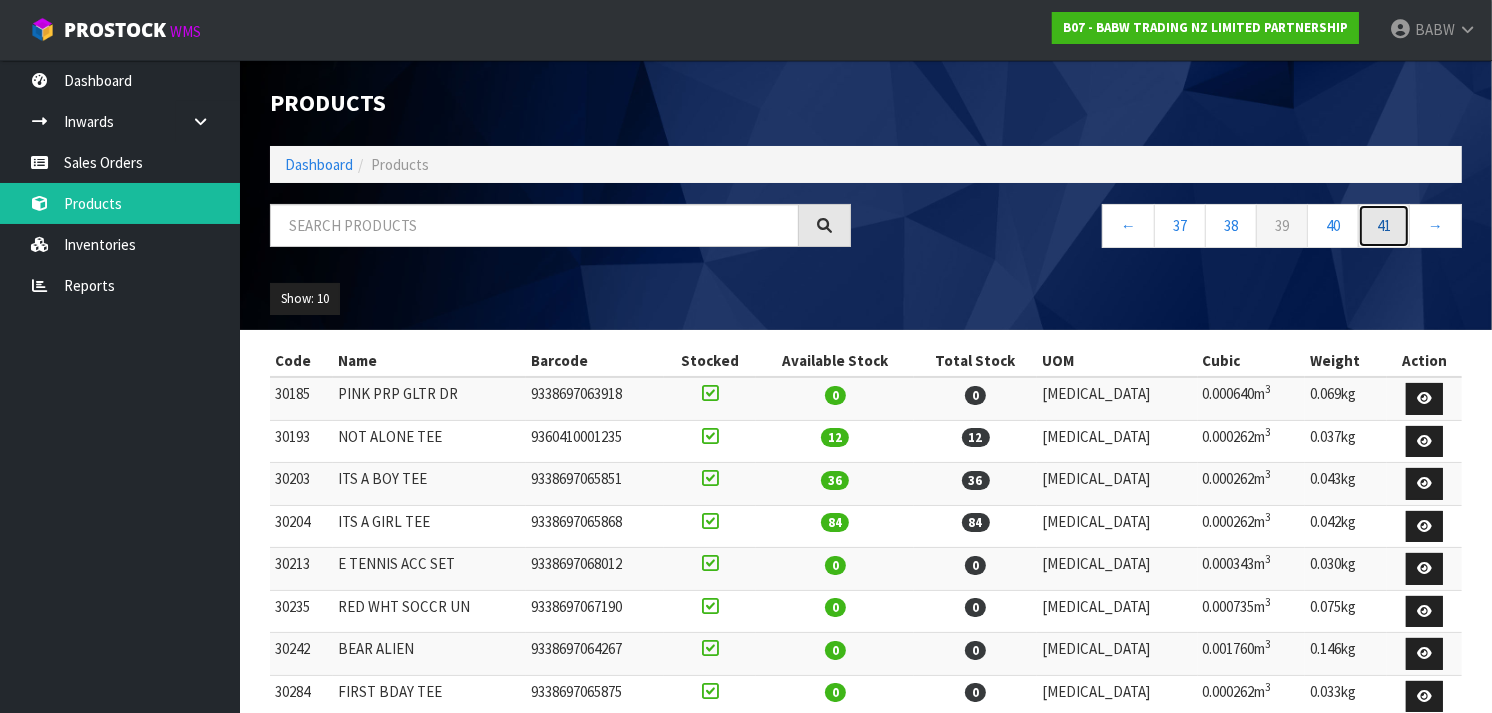 click on "41" at bounding box center [1384, 225] 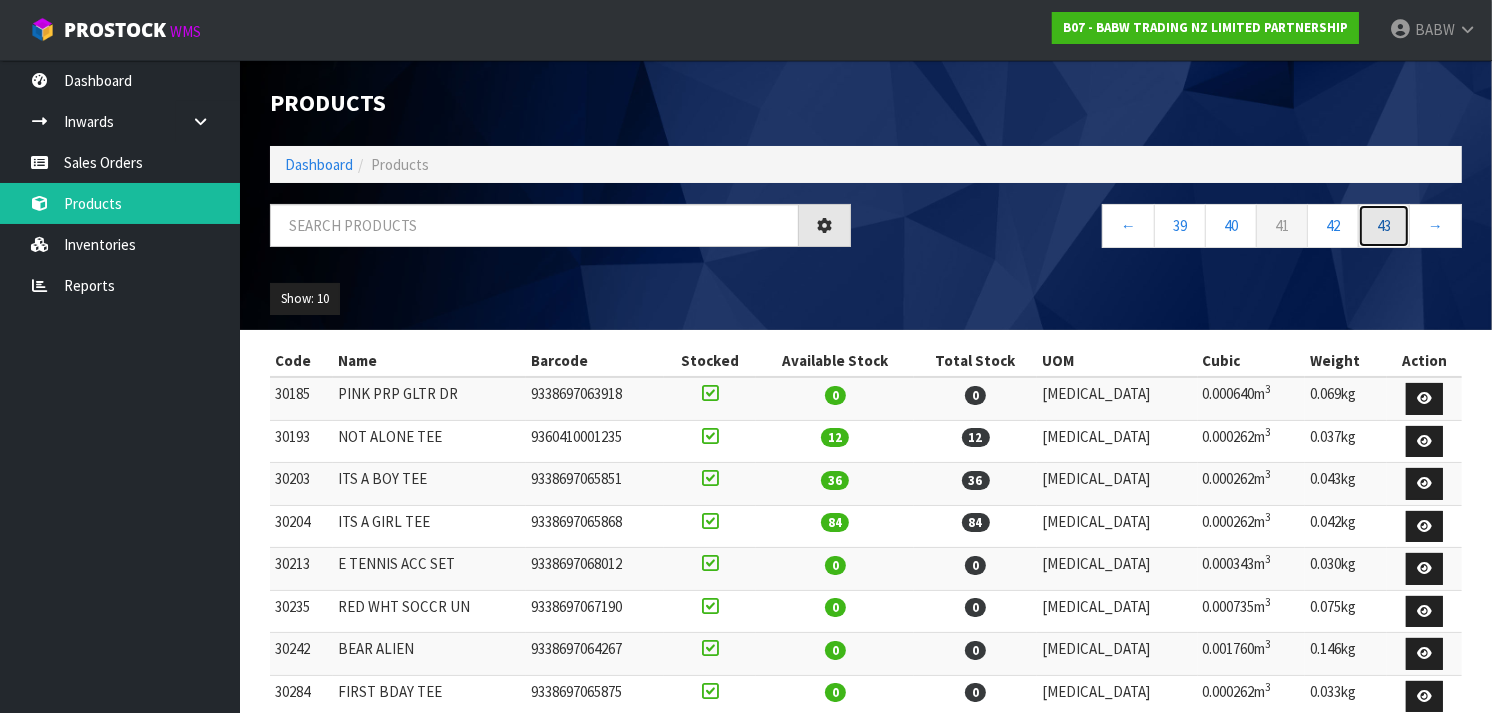 click on "43" at bounding box center [1384, 225] 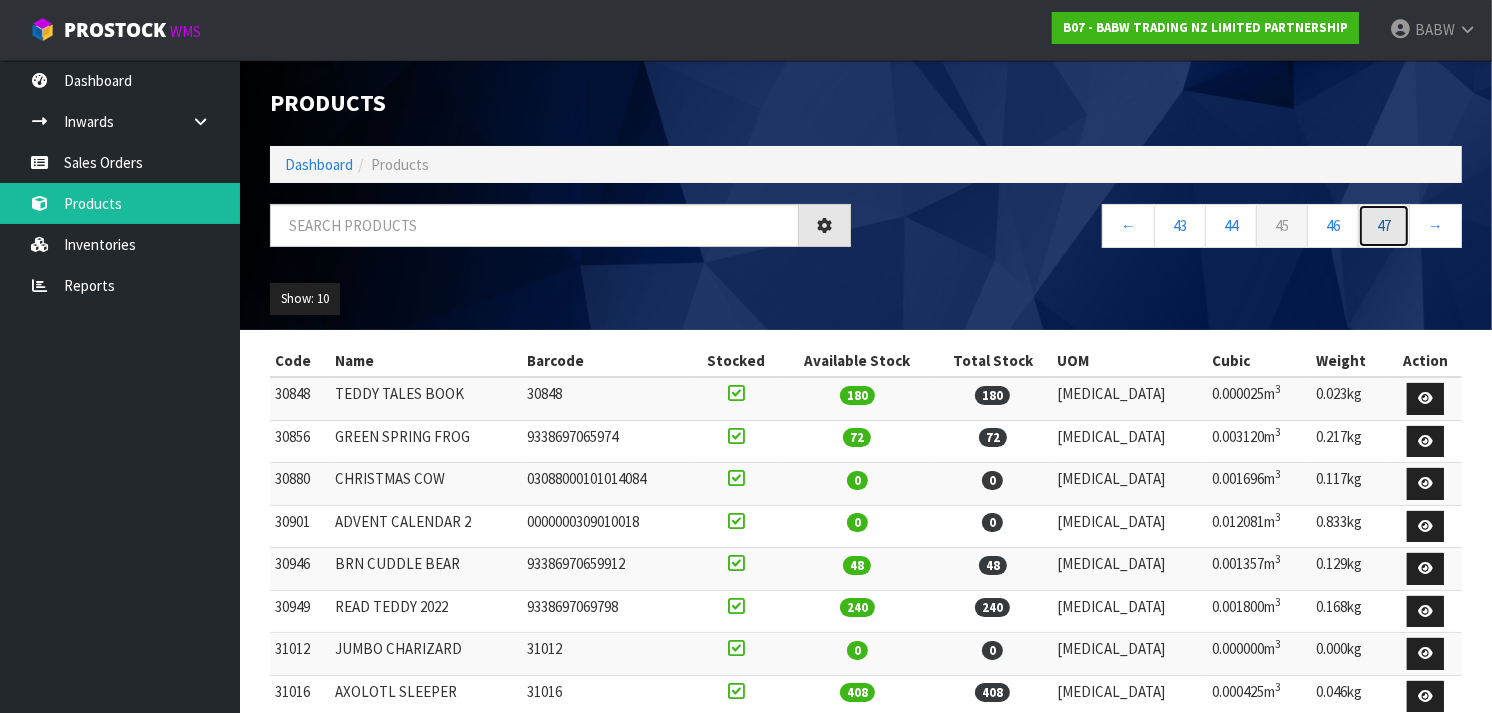 click on "47" at bounding box center (1384, 225) 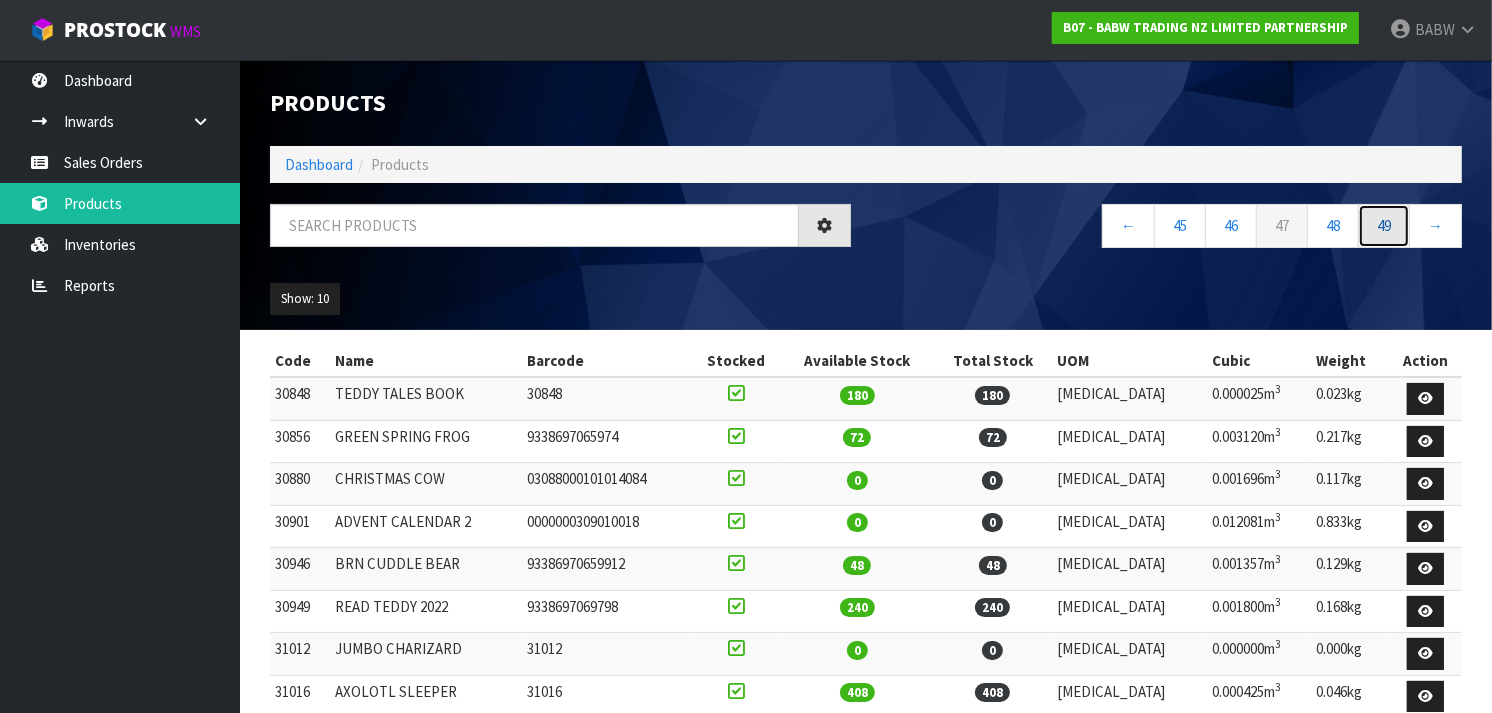 click on "49" at bounding box center [1384, 225] 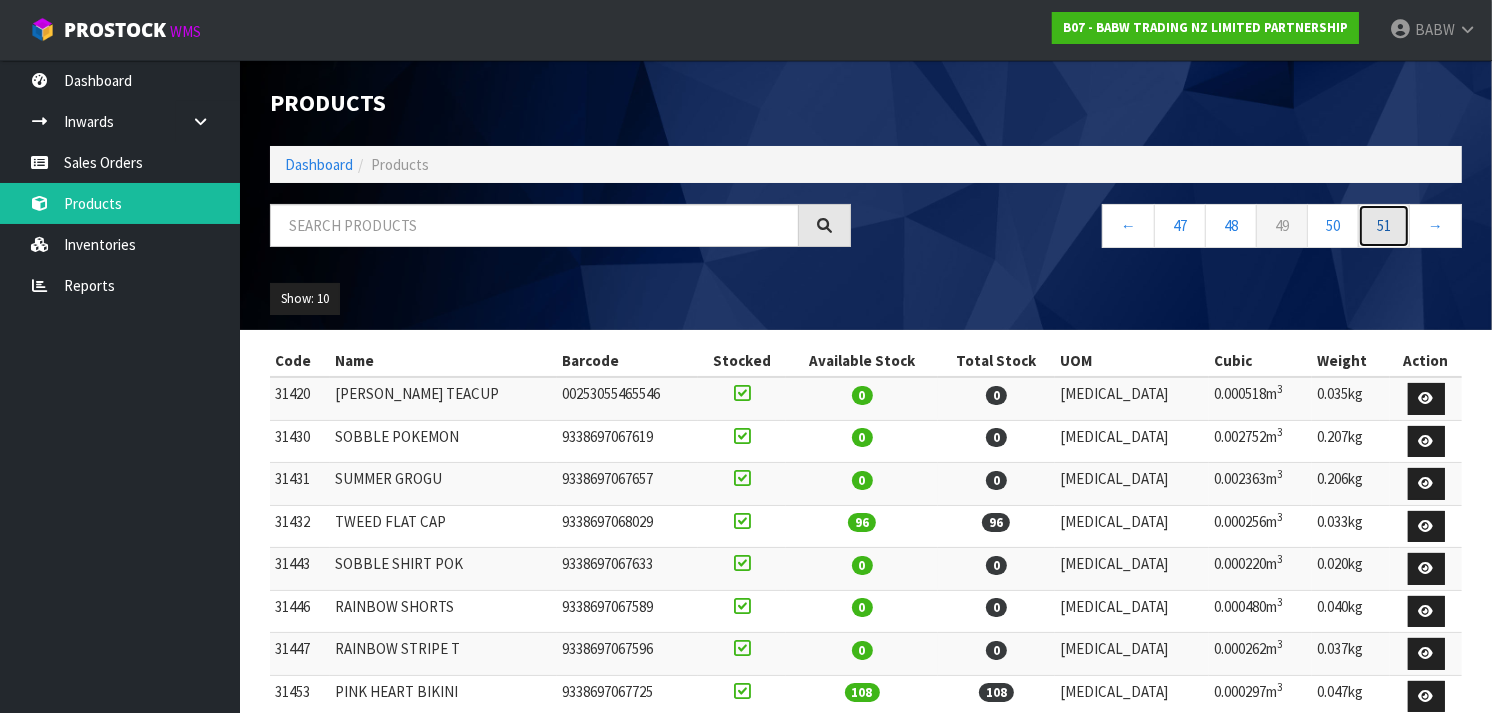 click on "51" at bounding box center [1384, 225] 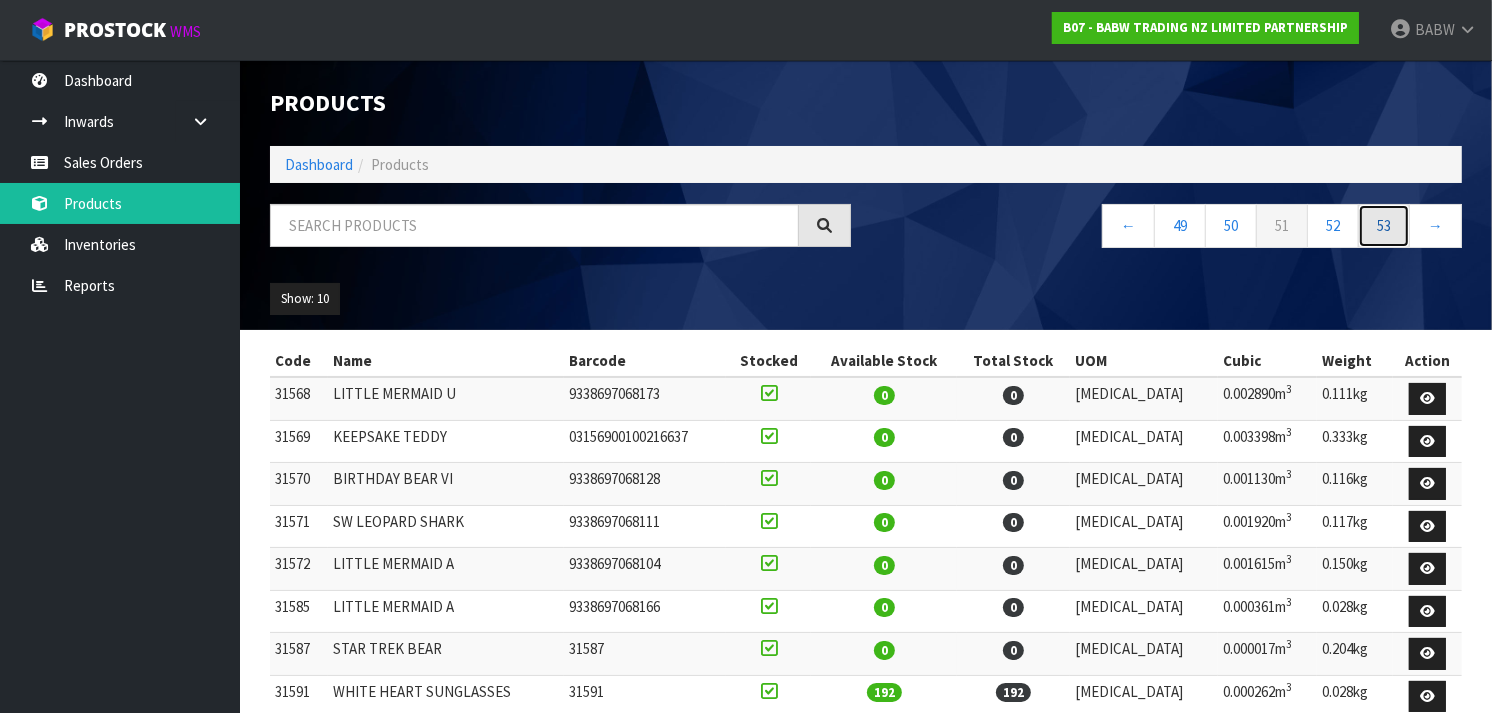 click on "53" at bounding box center [1384, 225] 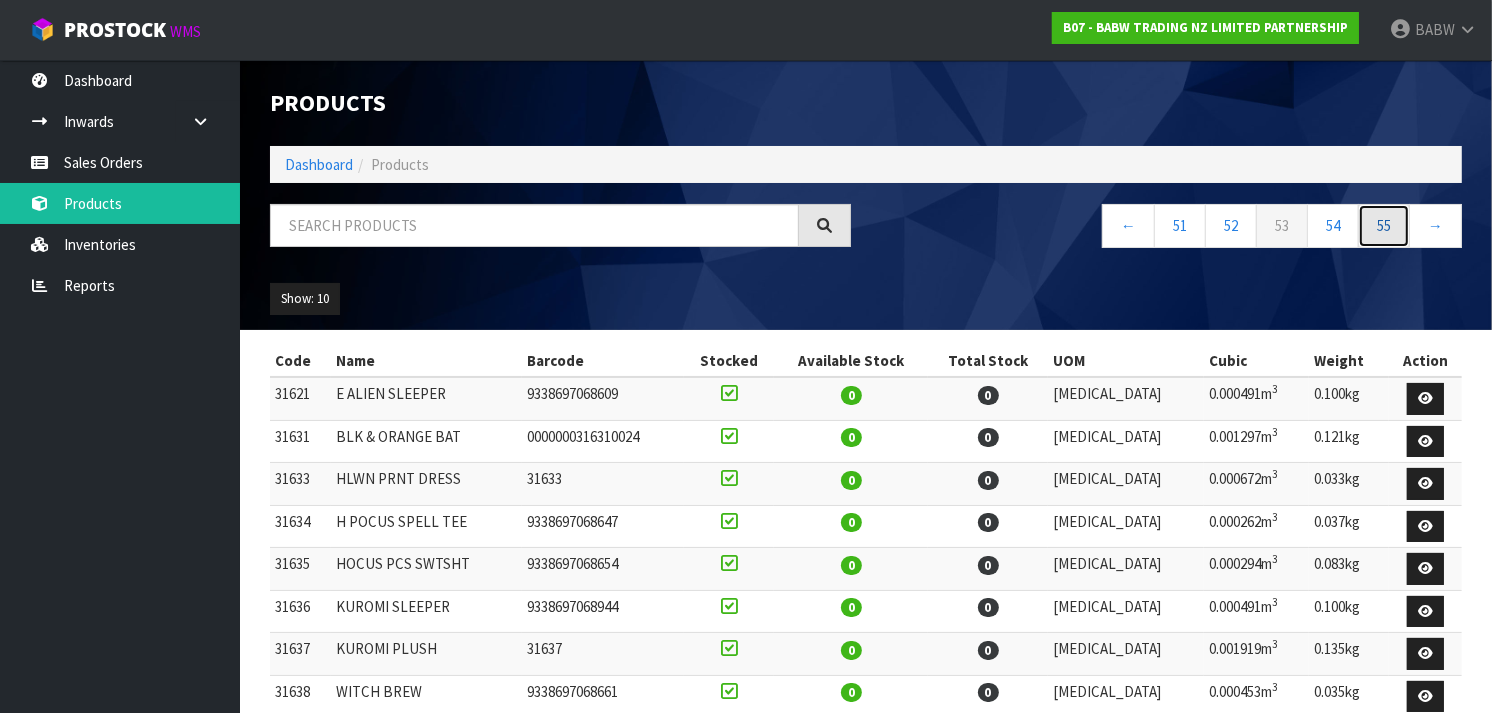 click on "55" at bounding box center [1384, 225] 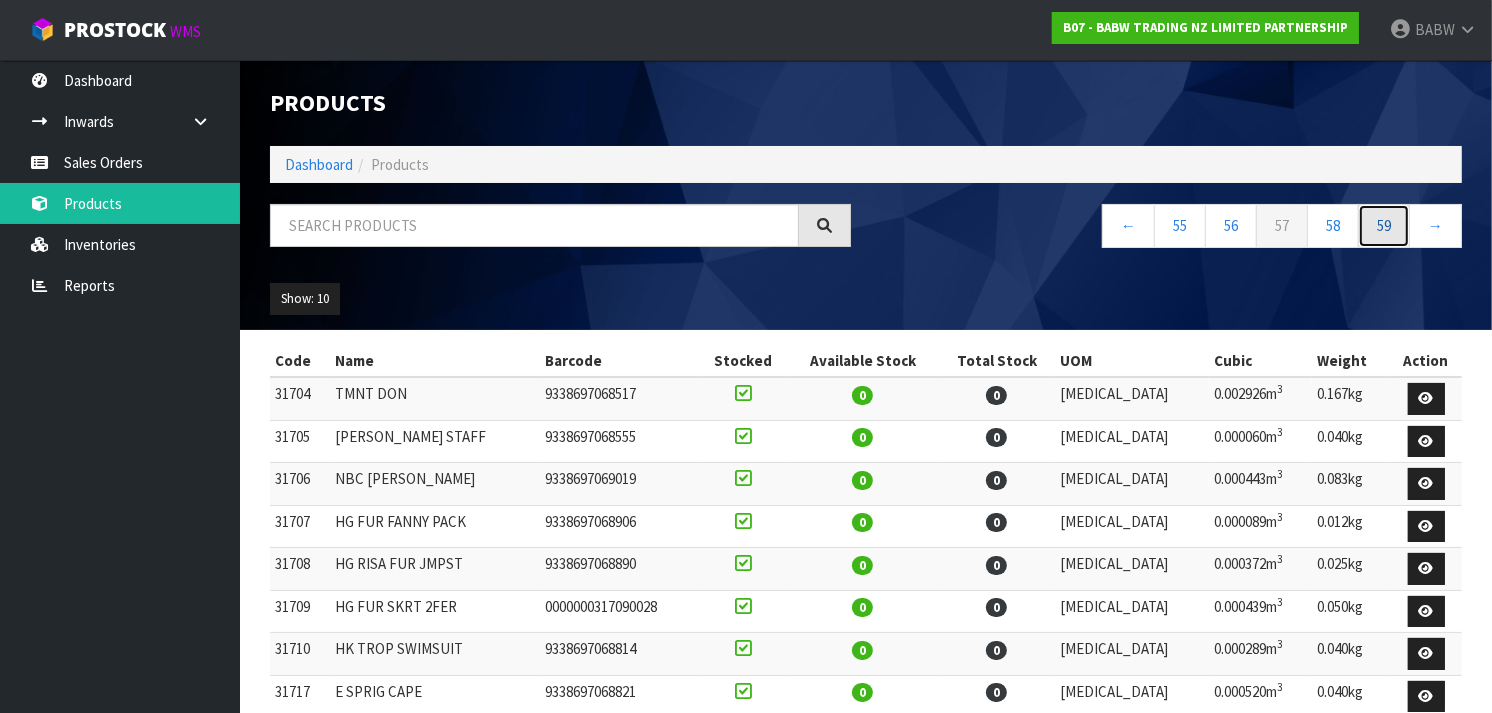 click on "59" at bounding box center [1384, 225] 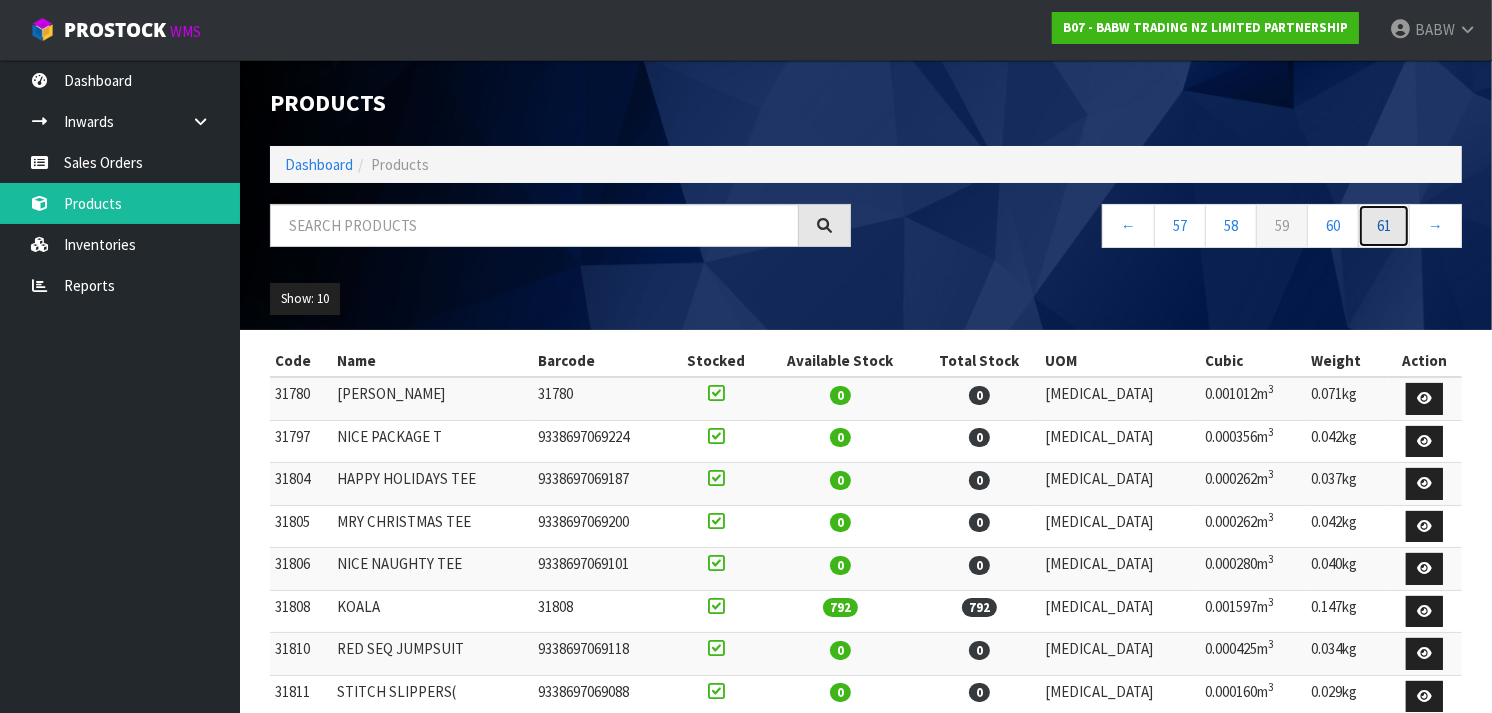 click on "61" at bounding box center (1384, 225) 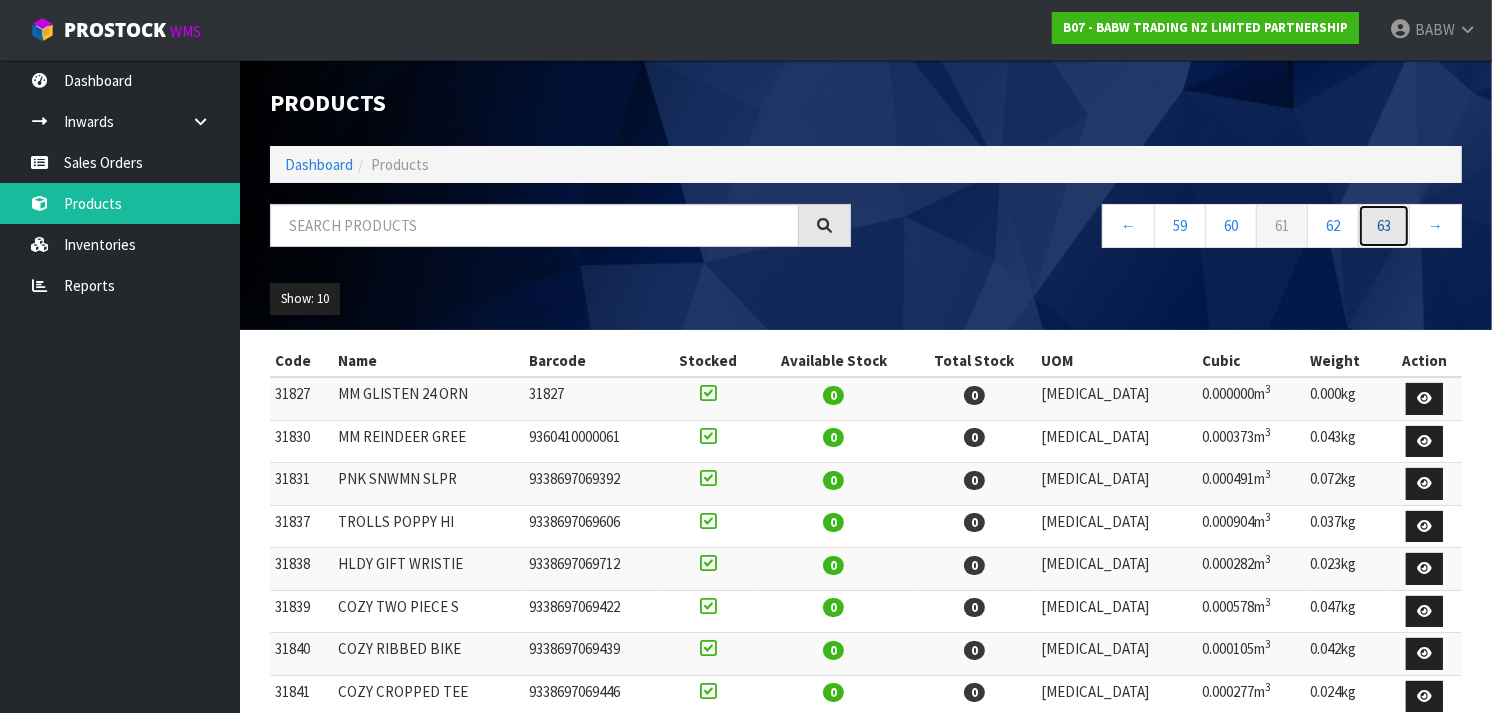 click on "63" at bounding box center [1384, 225] 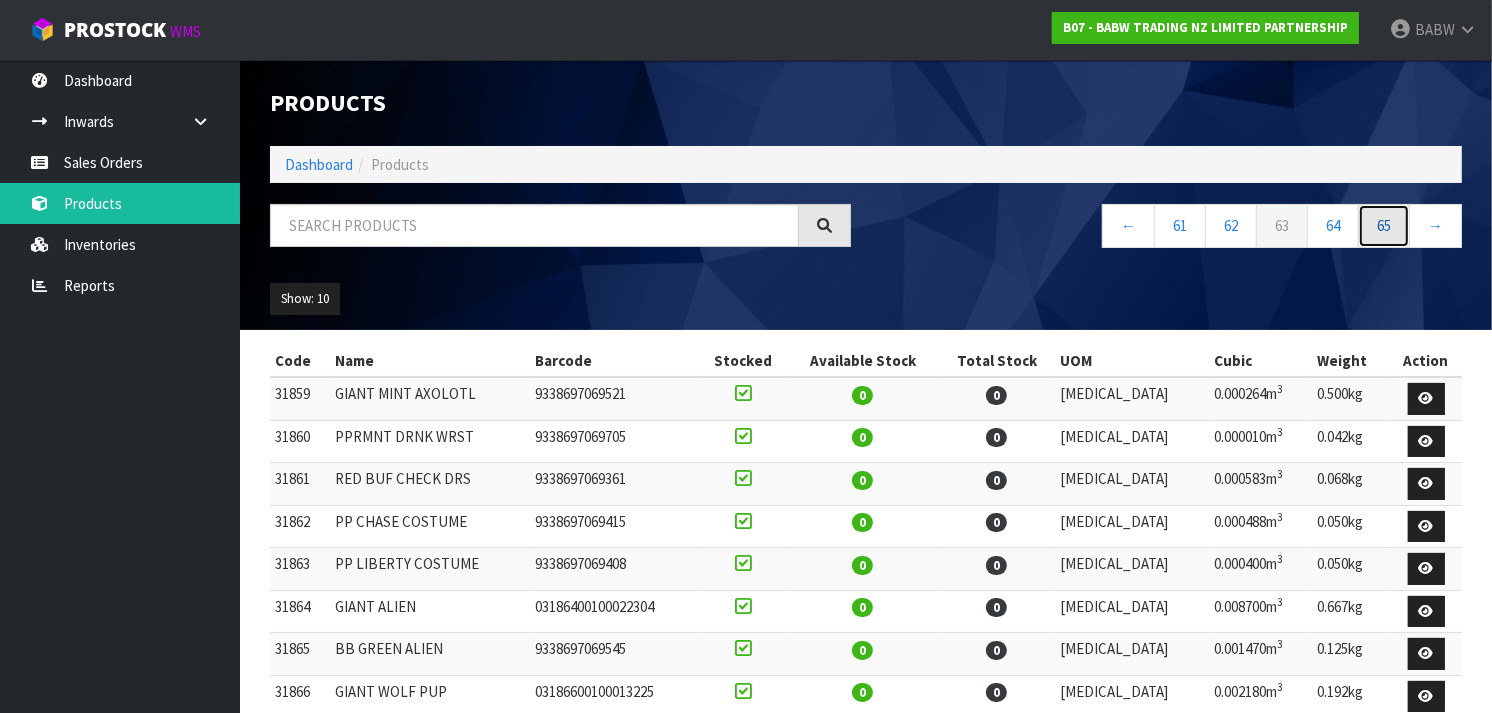 click on "65" at bounding box center (1384, 225) 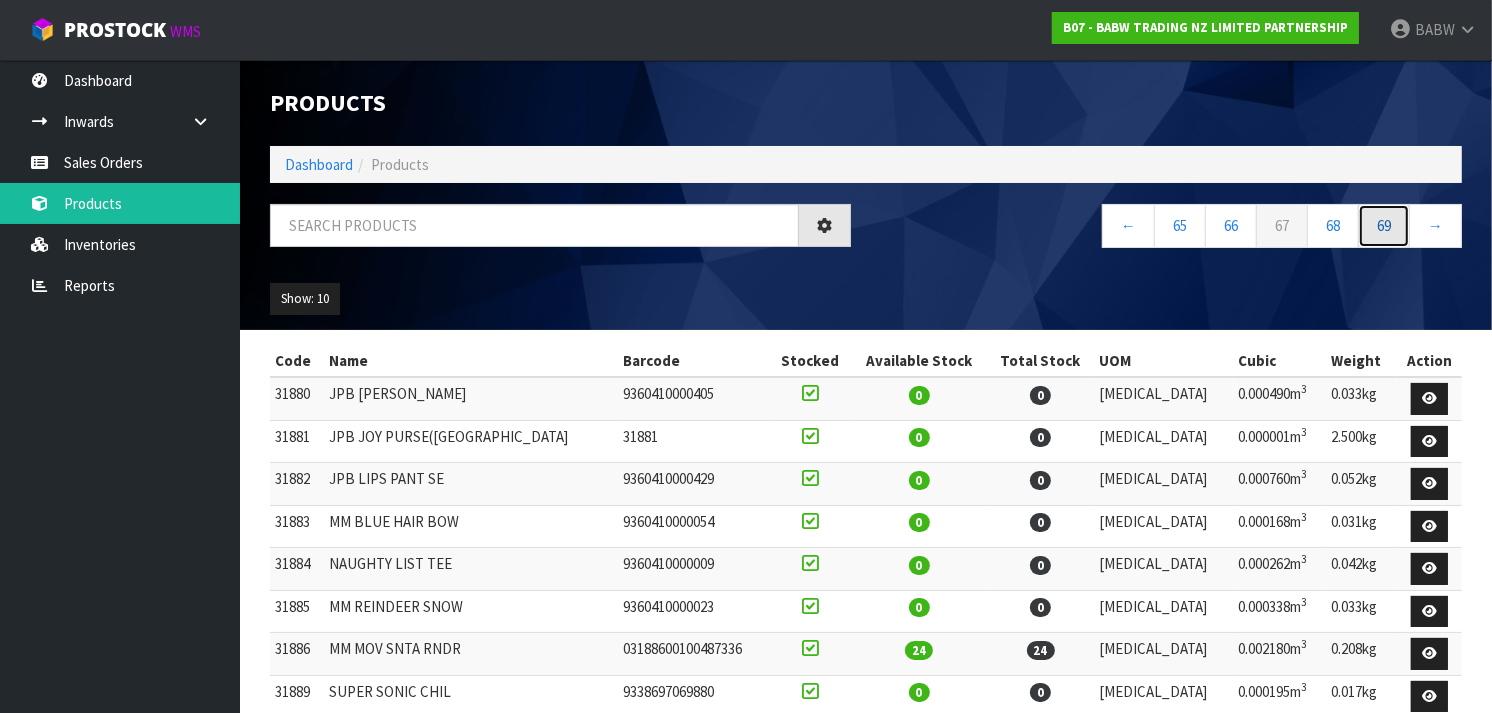 click on "69" at bounding box center (1384, 225) 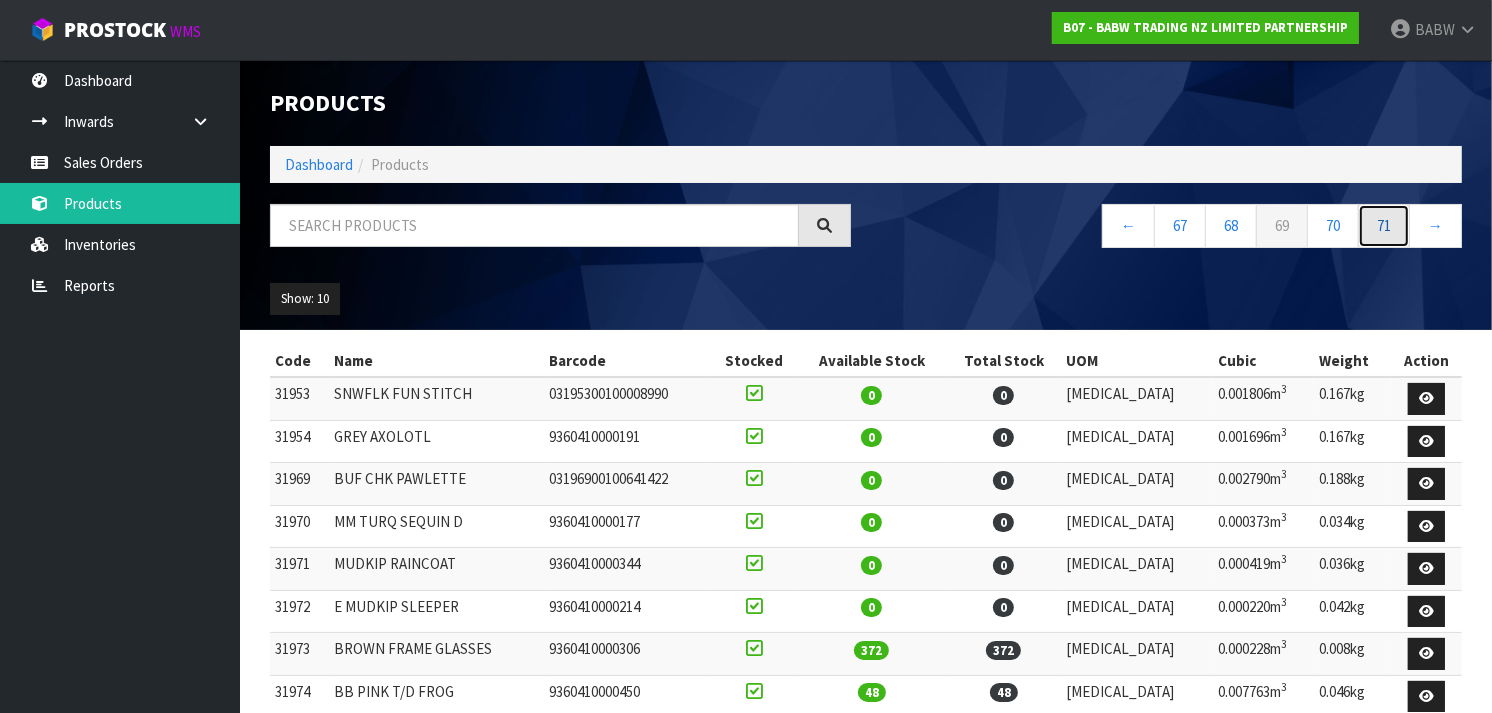 click on "71" at bounding box center [1384, 225] 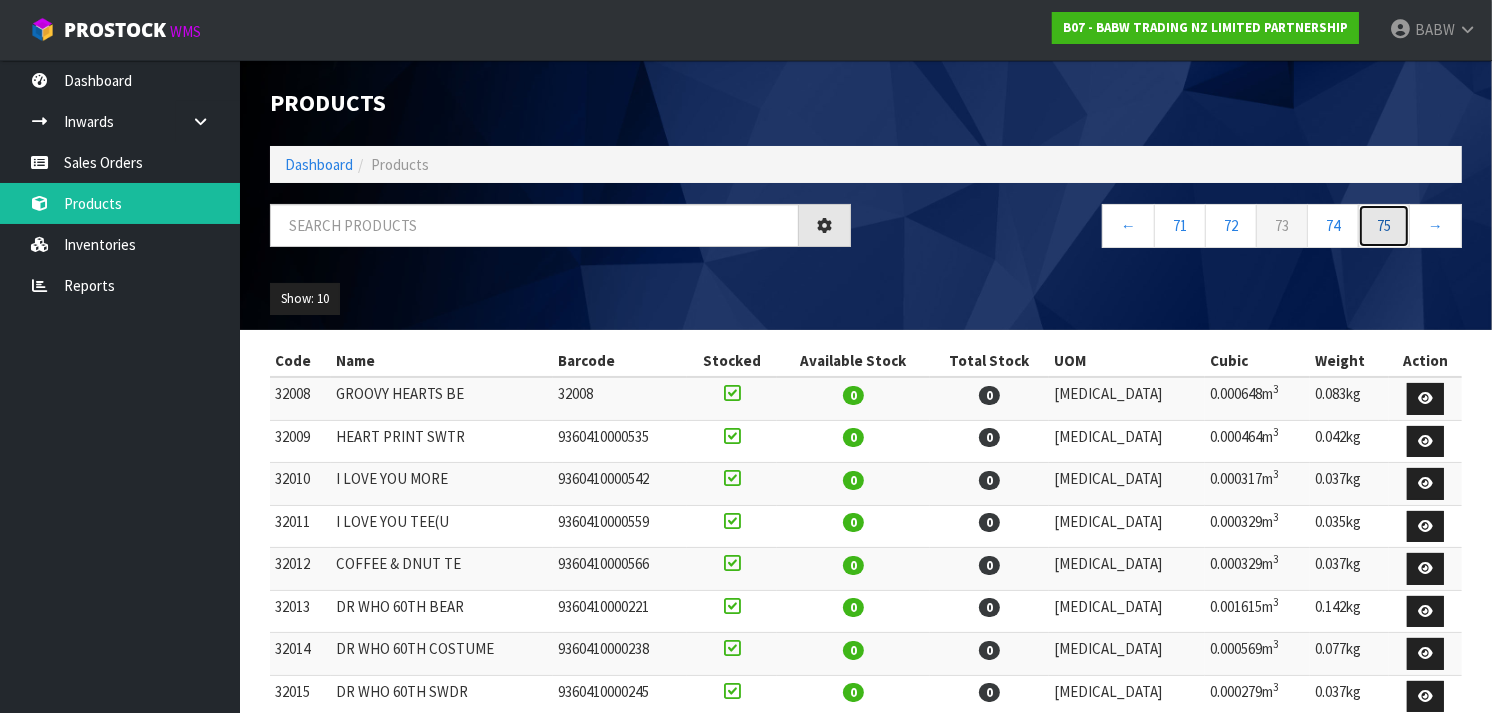 click on "75" at bounding box center [1384, 225] 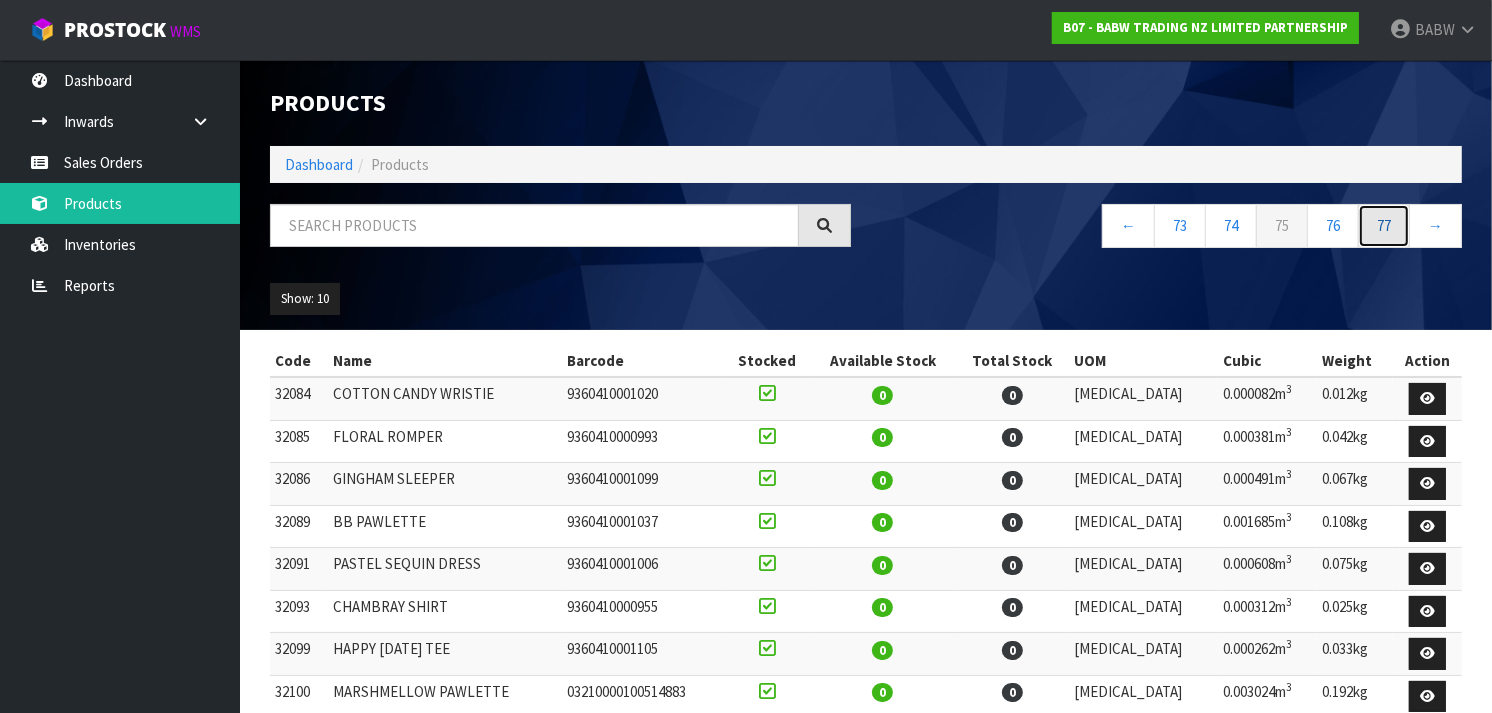 click on "77" at bounding box center [1384, 225] 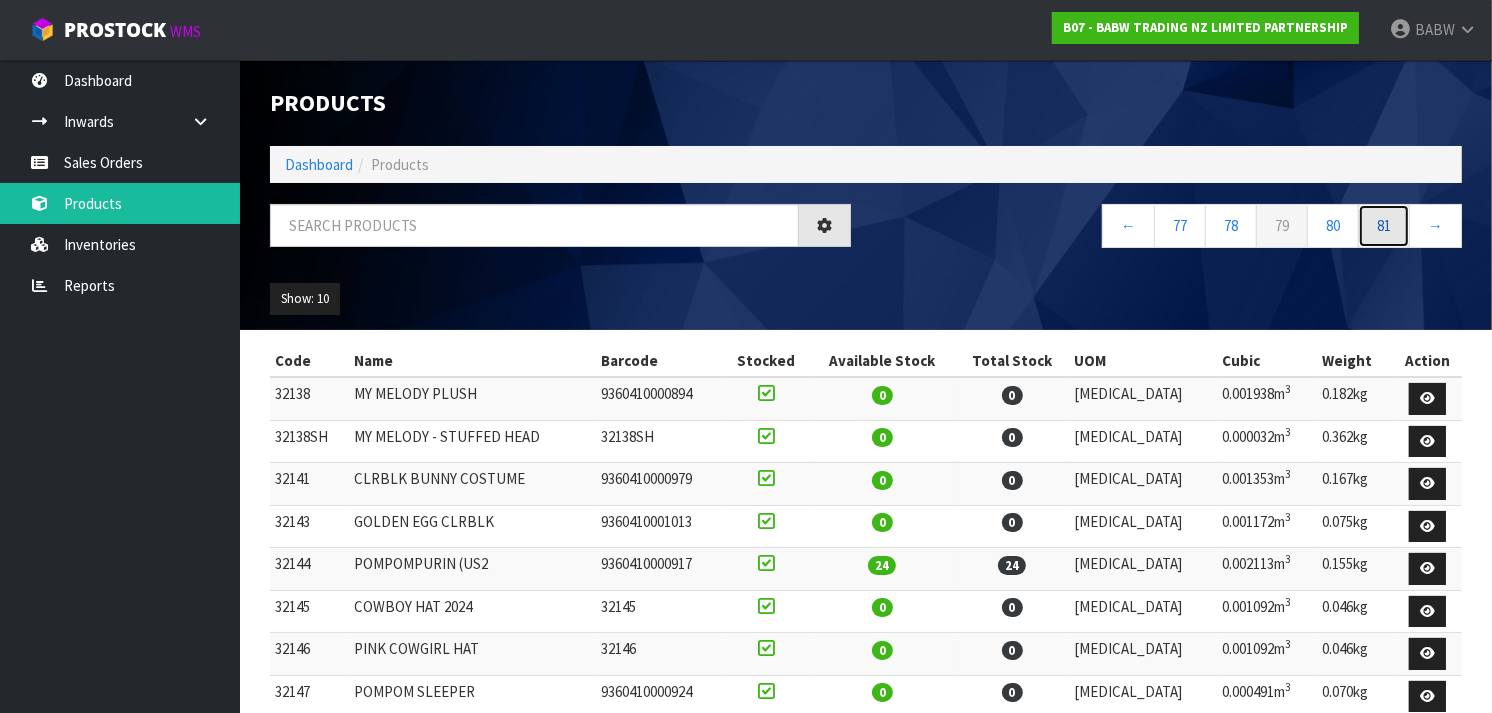 click on "81" at bounding box center (1384, 225) 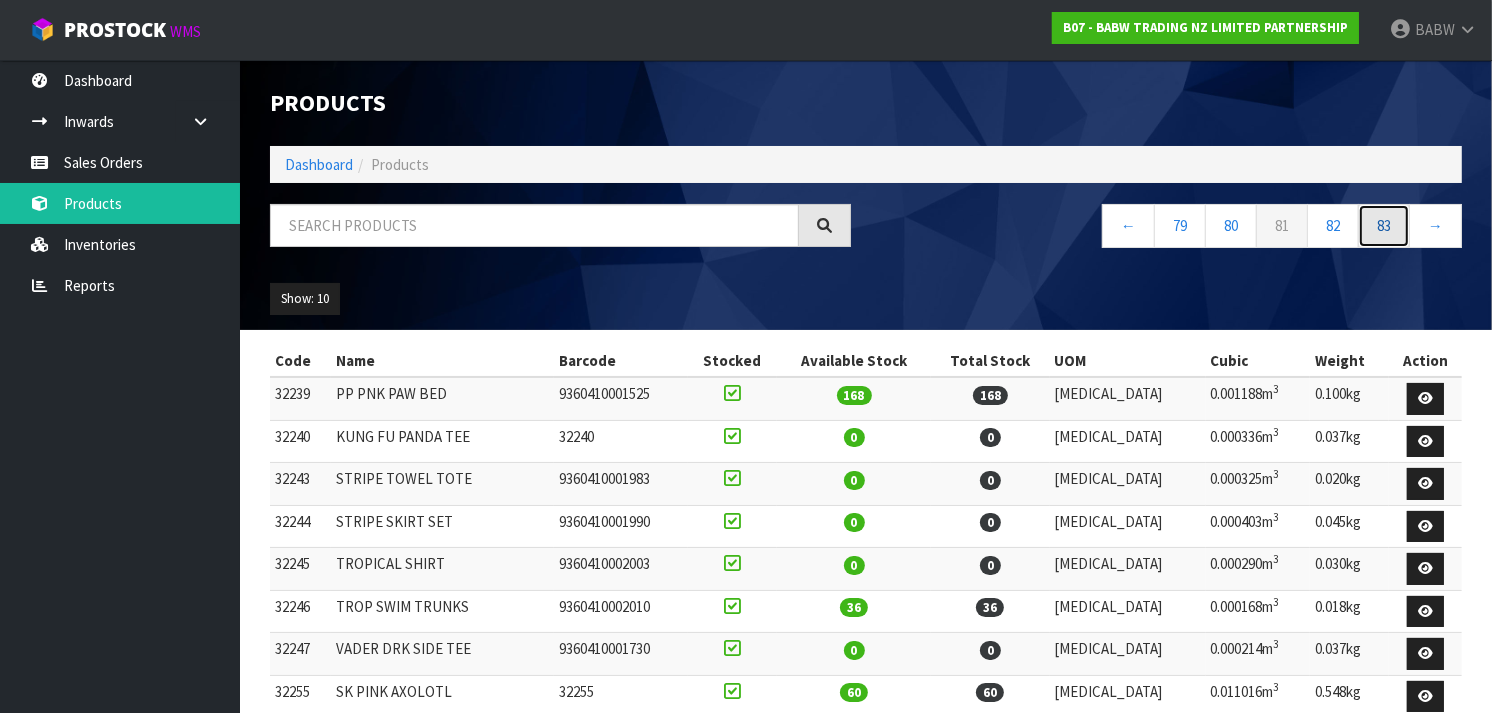 click on "83" at bounding box center [1384, 225] 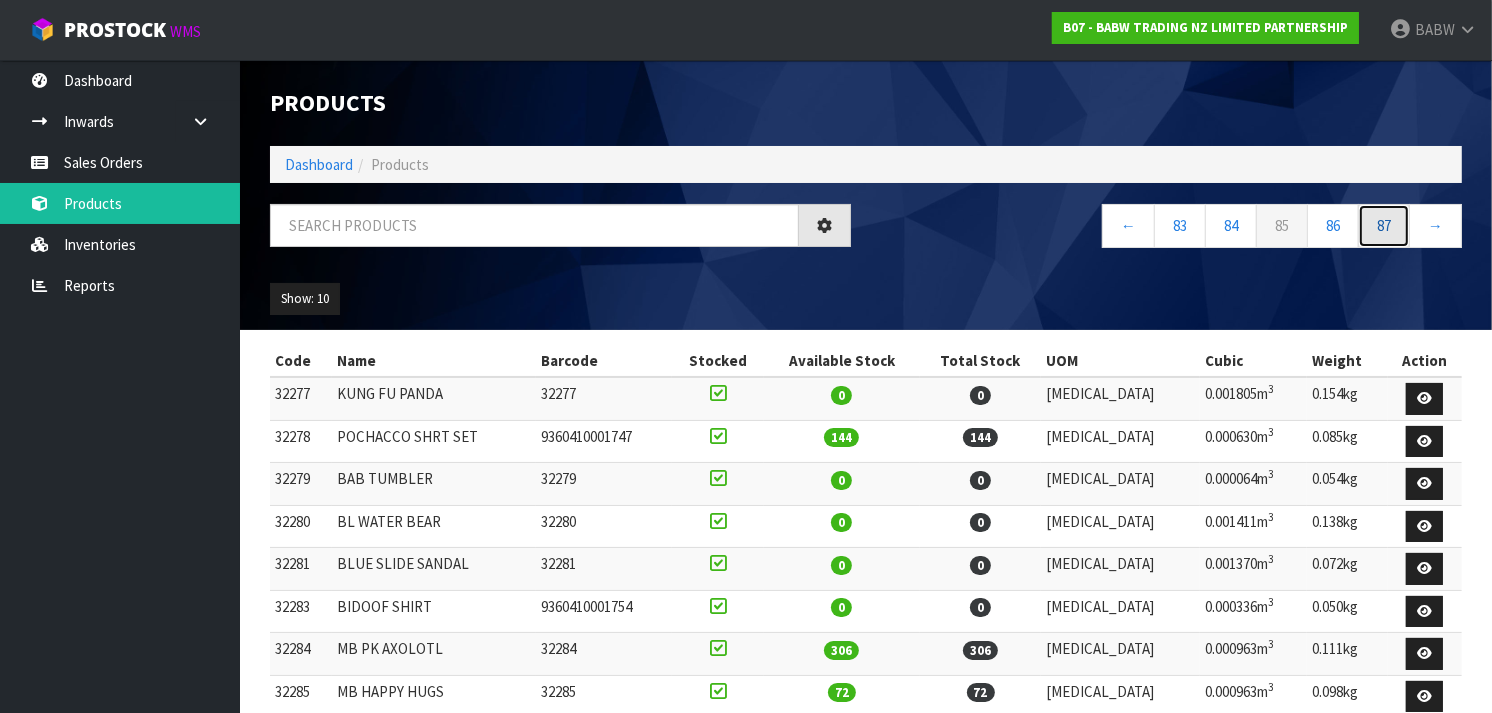 click on "87" at bounding box center (1384, 225) 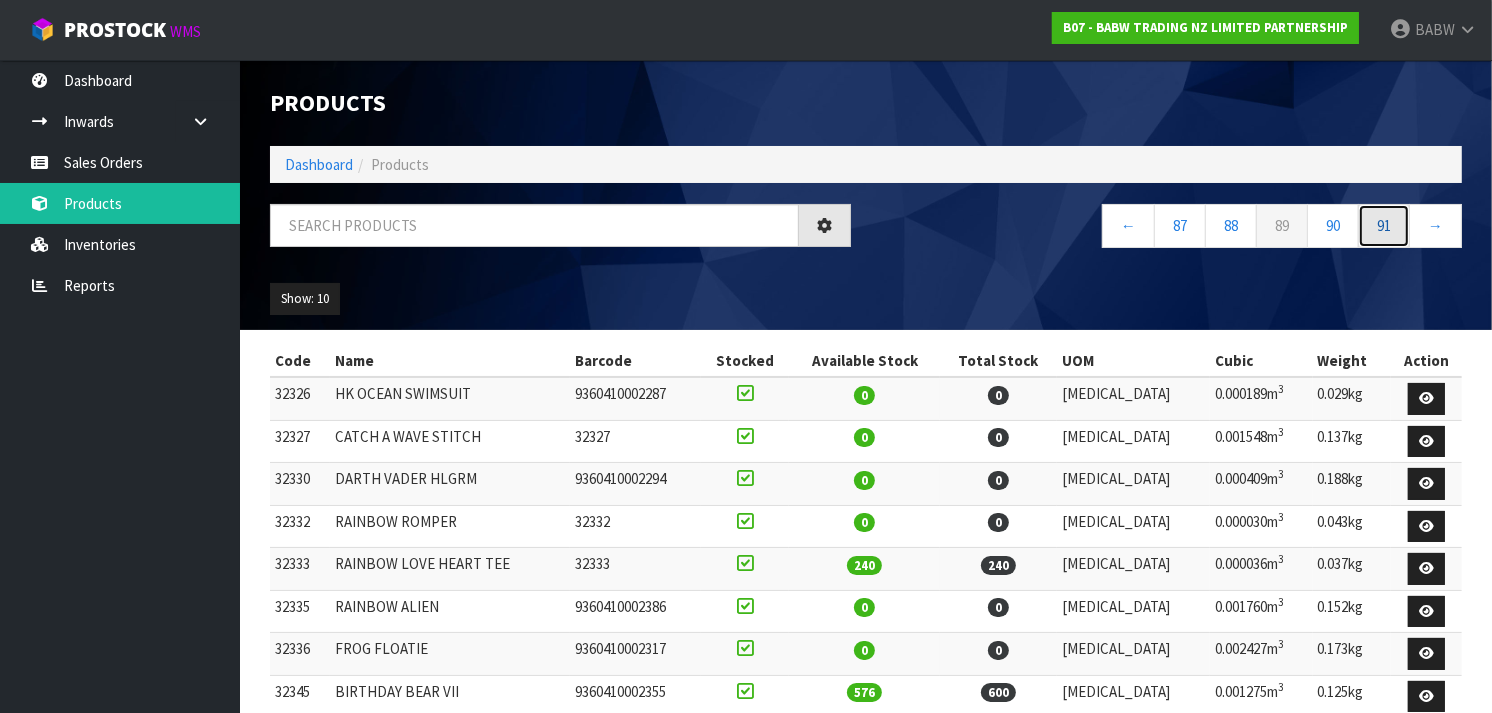 click on "91" at bounding box center [1384, 225] 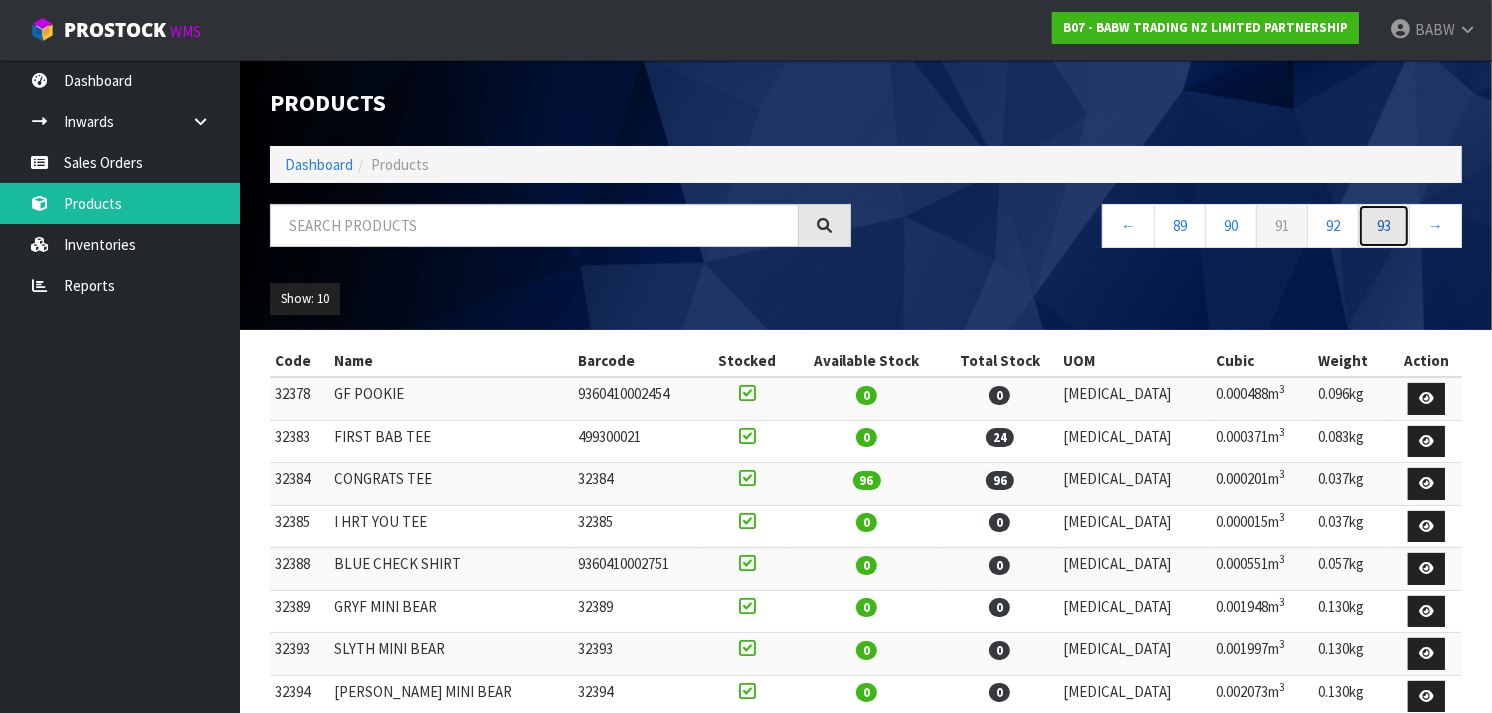 click on "93" at bounding box center [1384, 225] 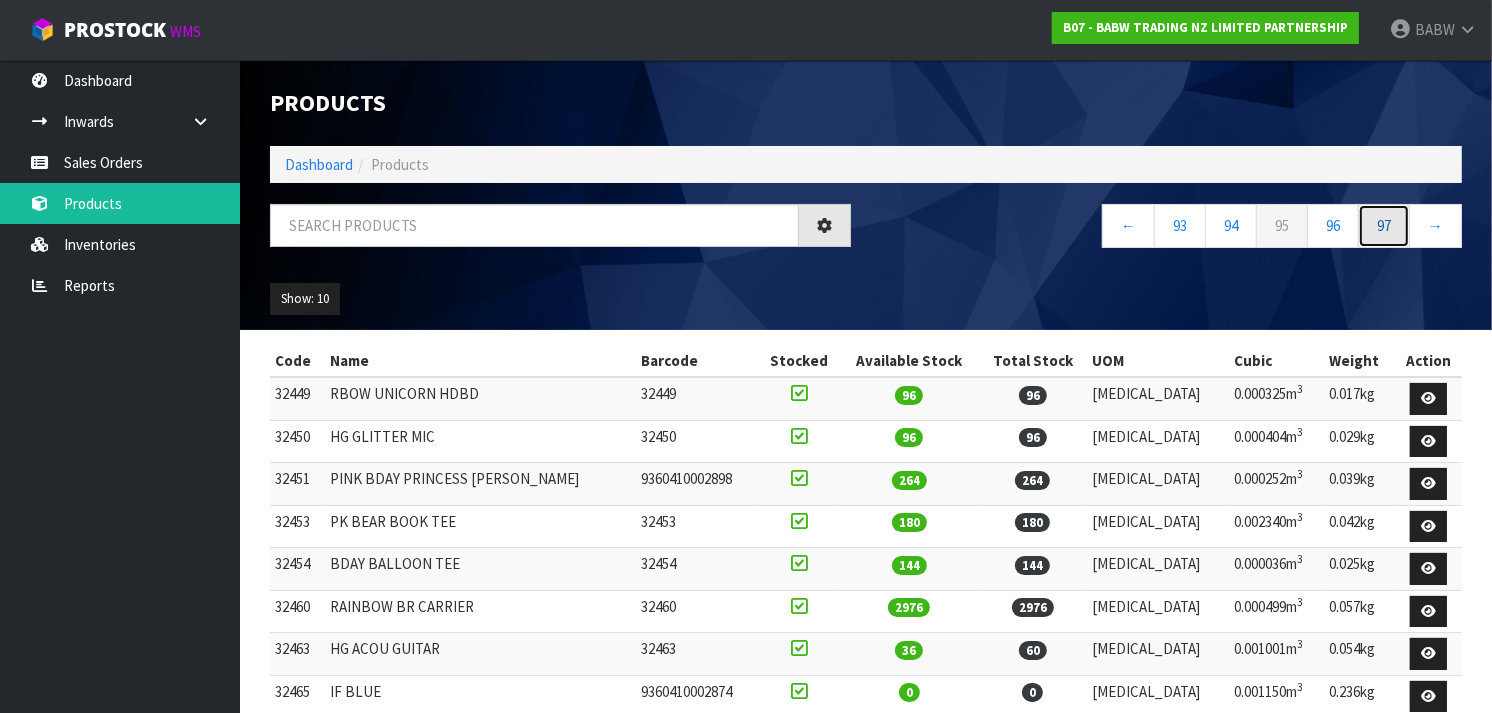 click on "97" at bounding box center [1384, 225] 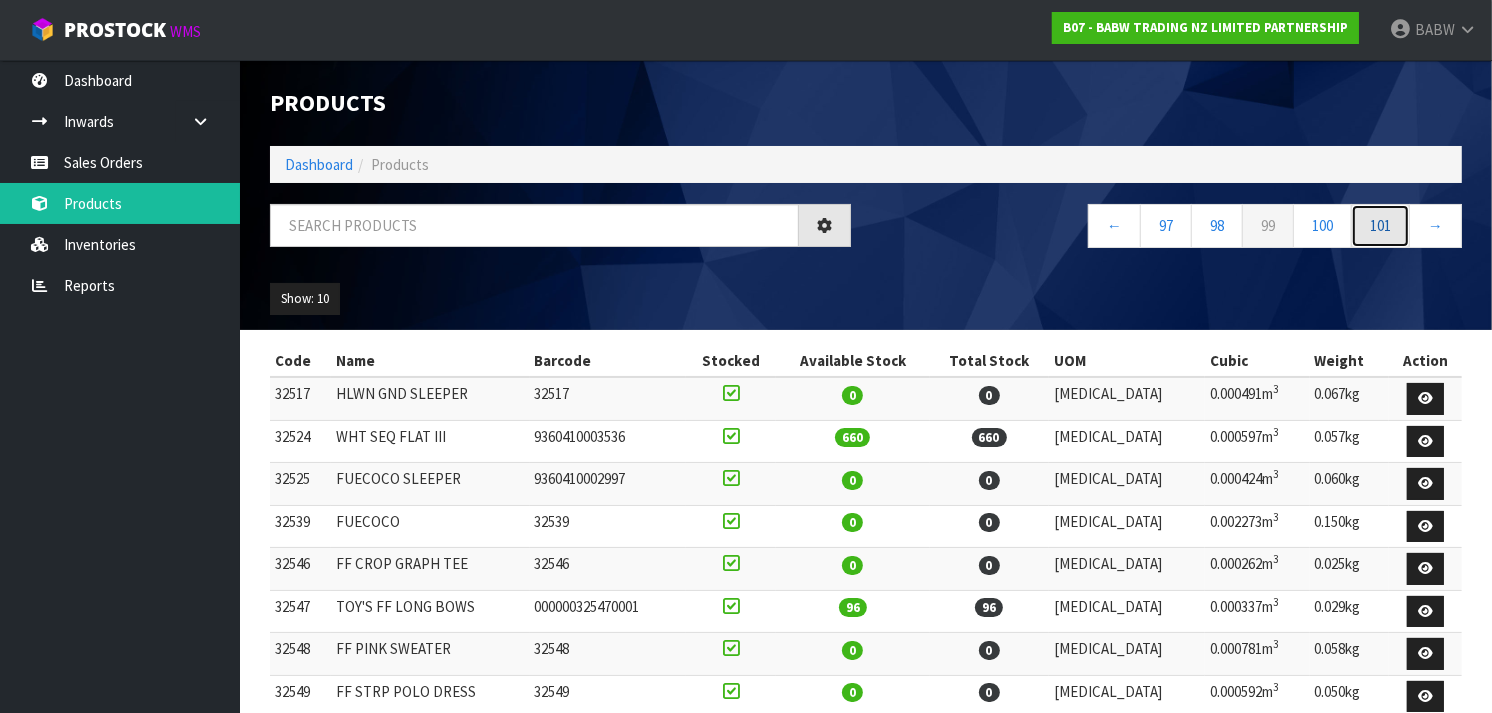 click on "101" at bounding box center [1380, 225] 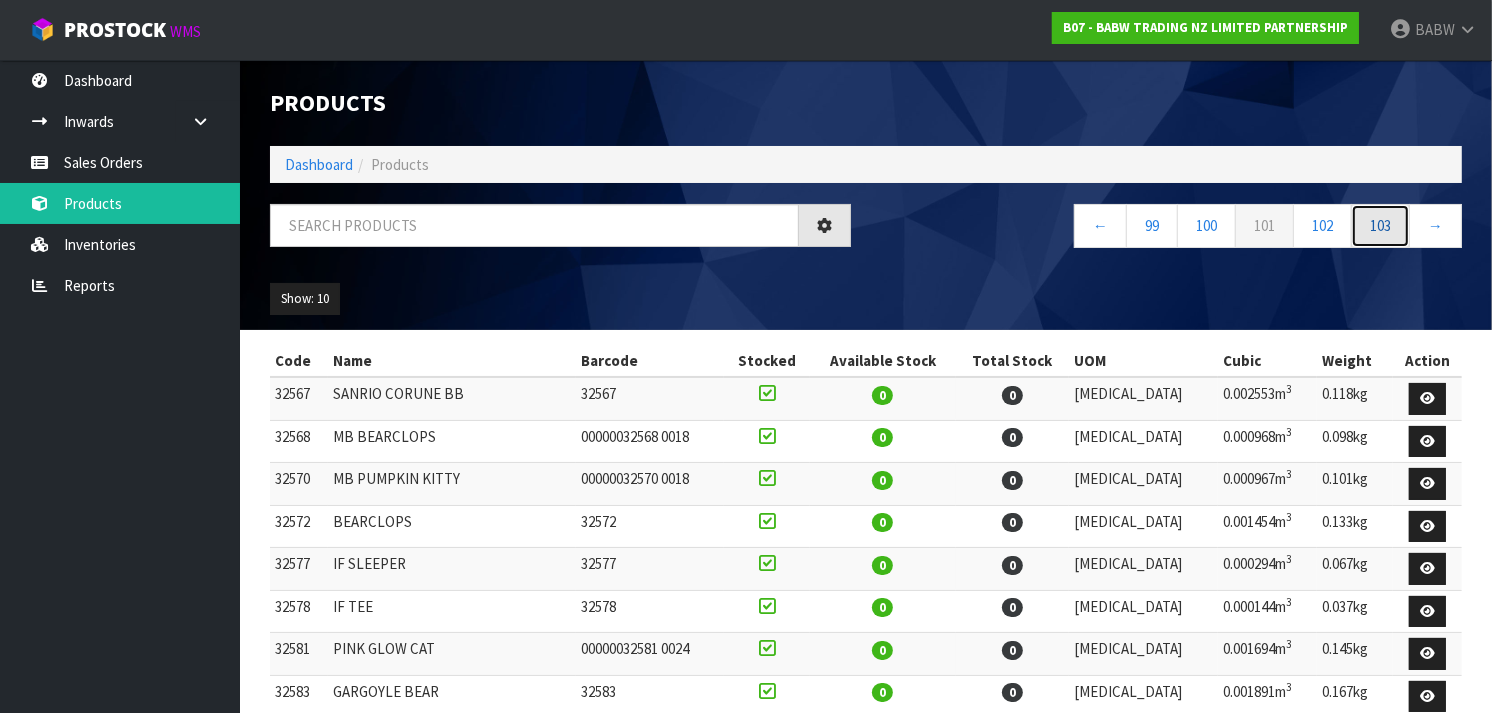 click on "103" at bounding box center [1380, 225] 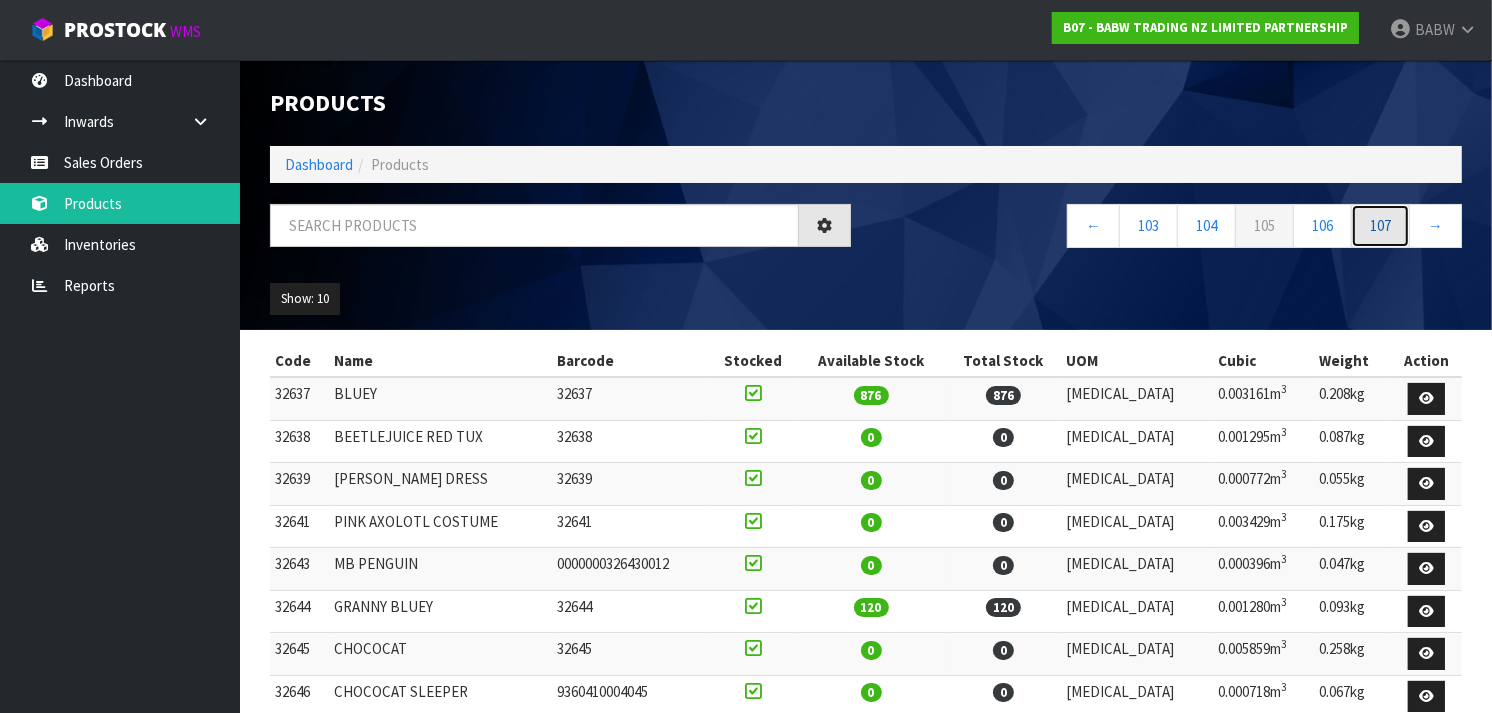 click on "107" at bounding box center (1380, 225) 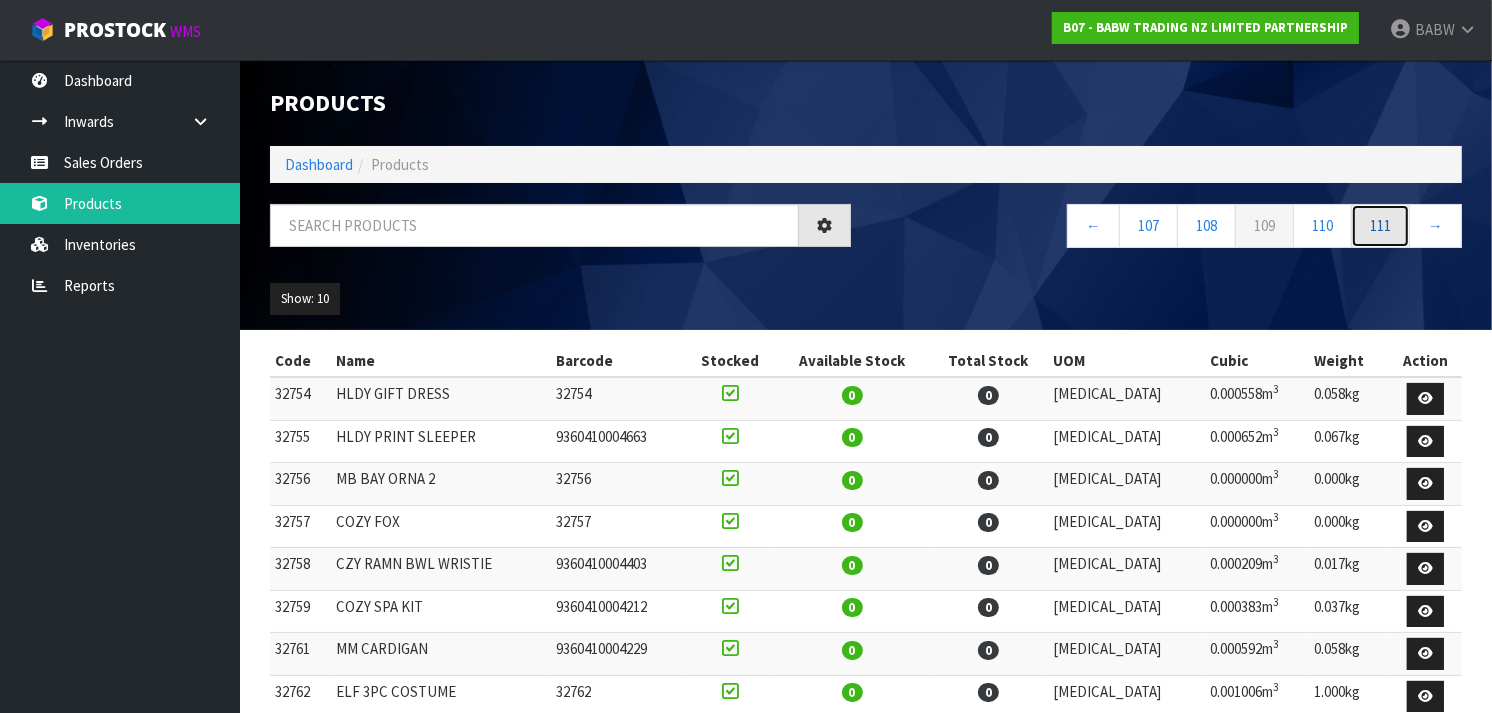 click on "111" at bounding box center [1380, 225] 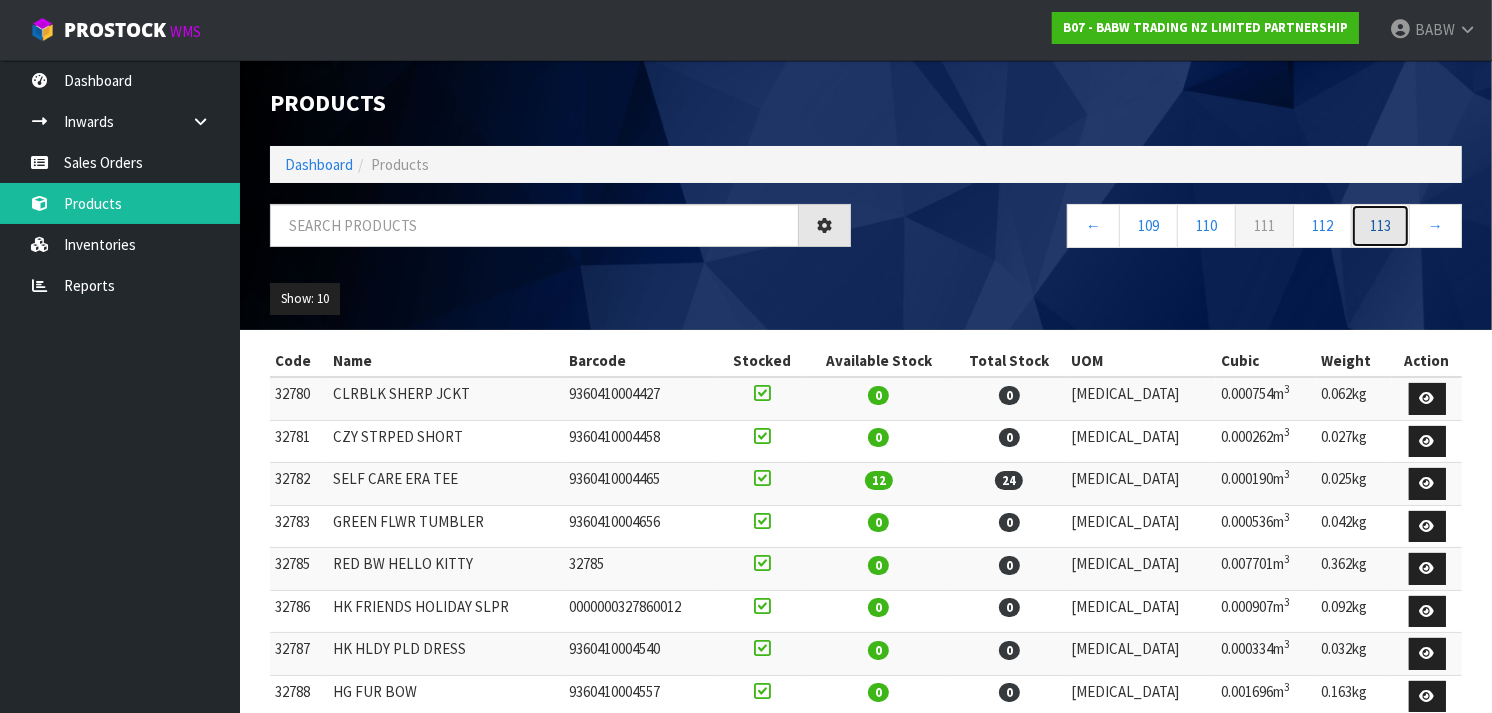 click on "113" at bounding box center (1380, 225) 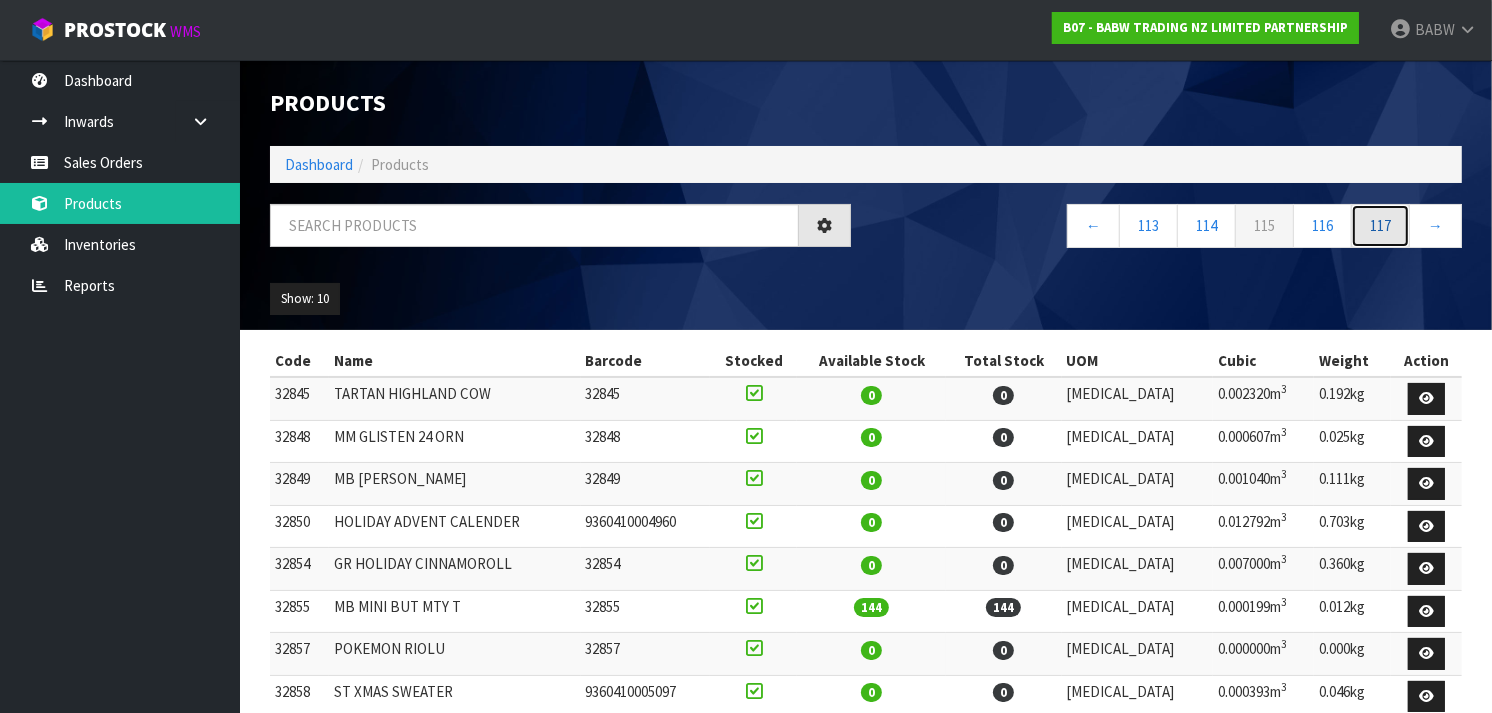 click on "117" at bounding box center (1380, 225) 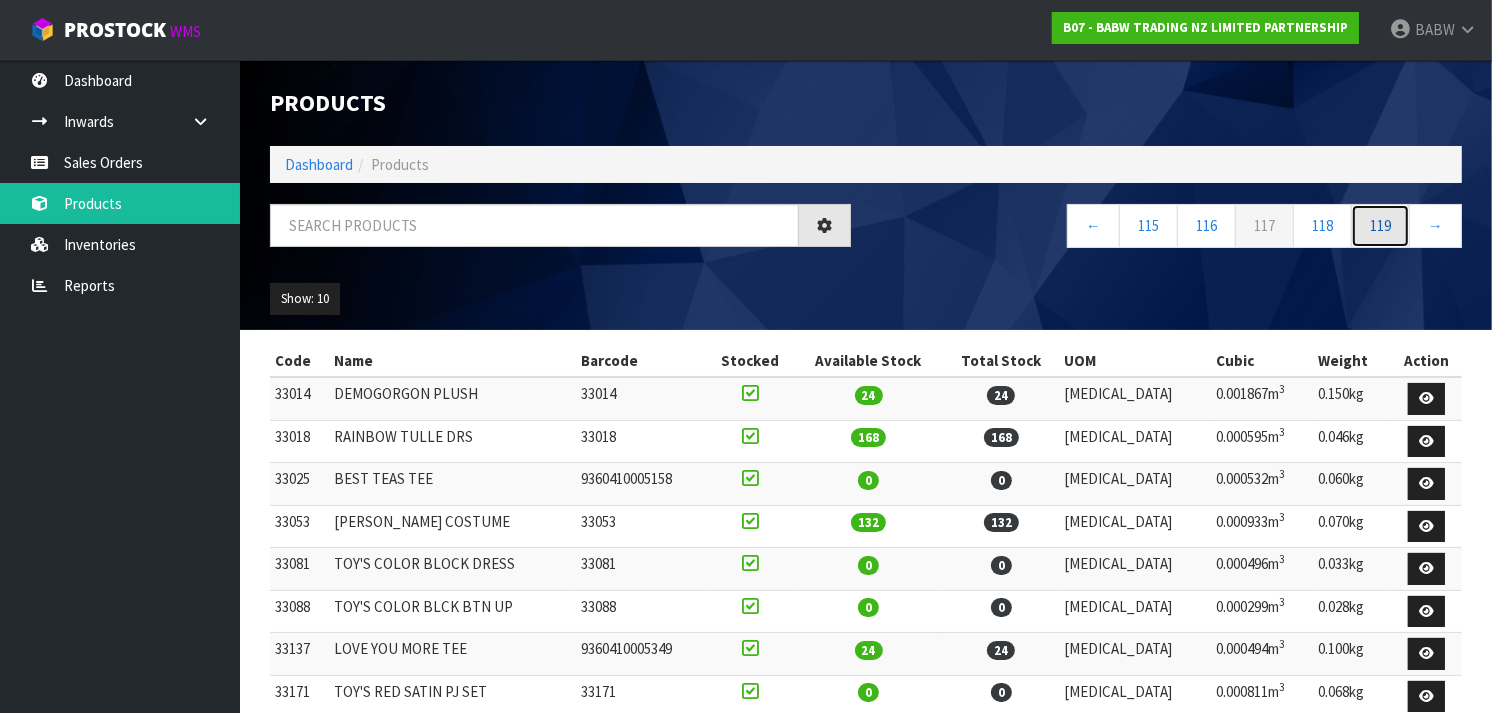 click on "119" at bounding box center [1380, 225] 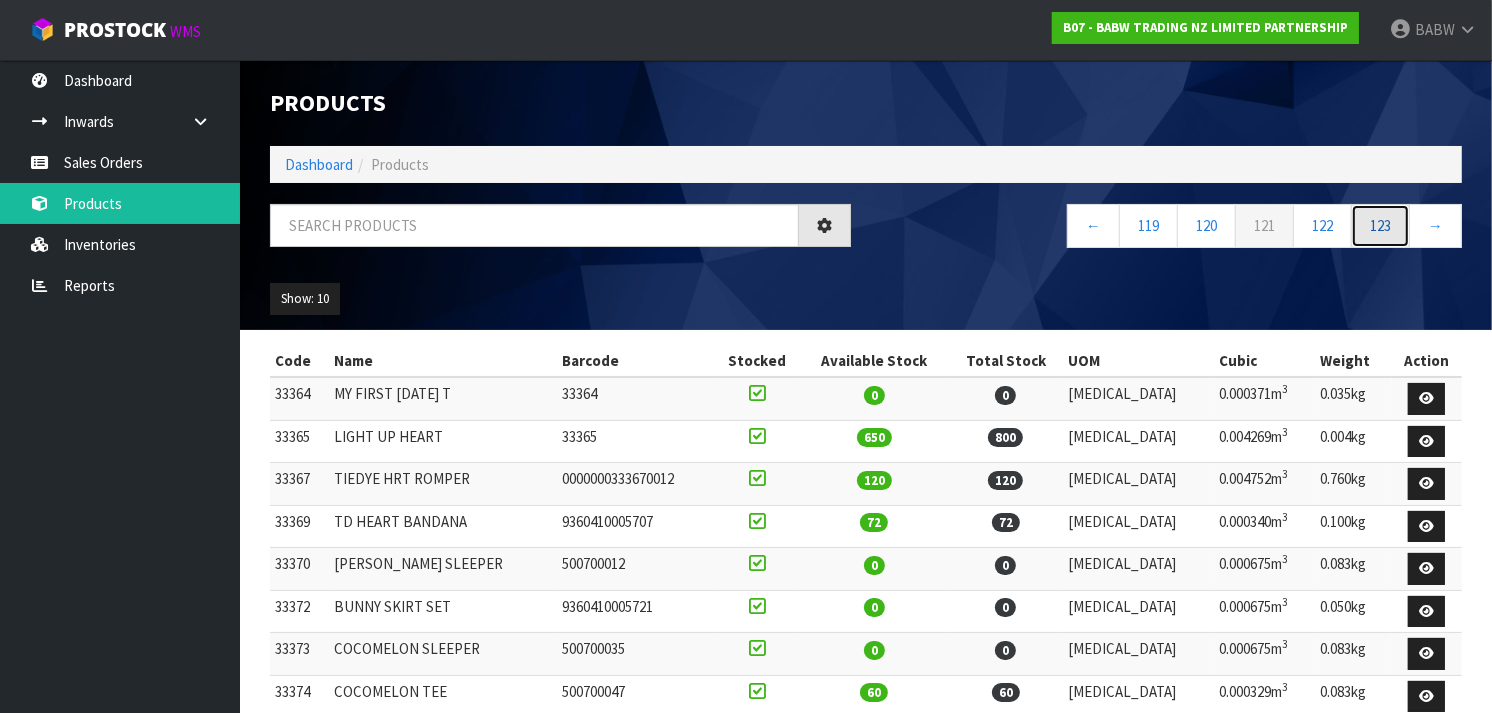 click on "123" at bounding box center [1380, 225] 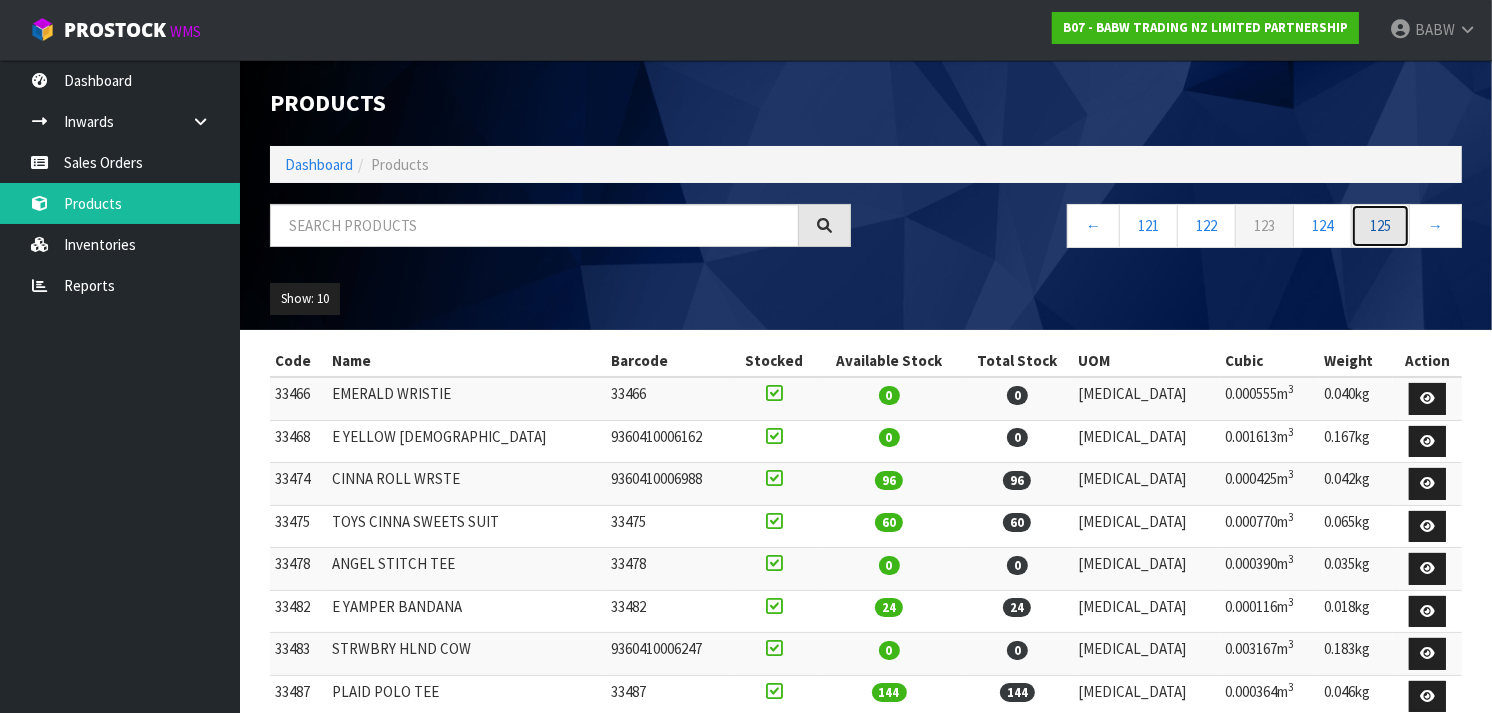 click on "125" at bounding box center [1380, 225] 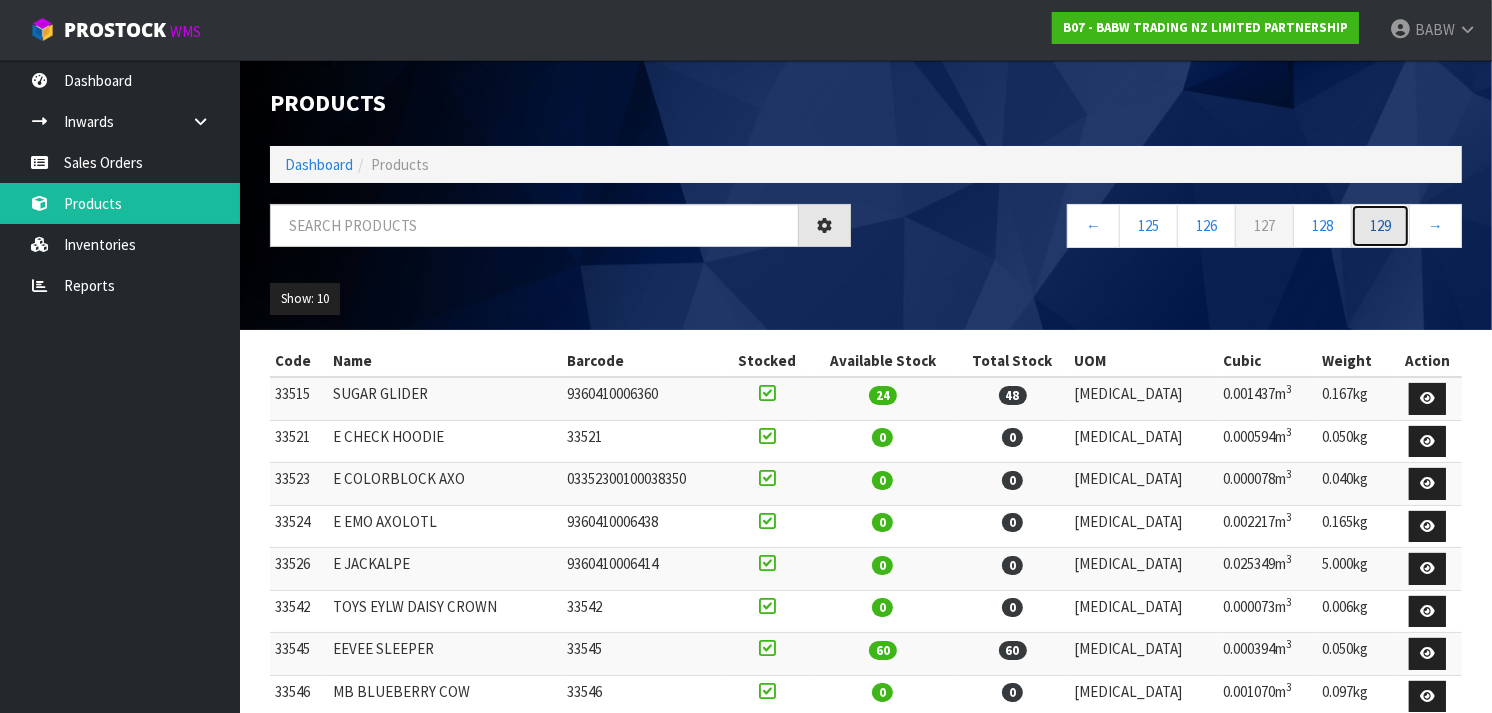 click on "129" at bounding box center (1380, 225) 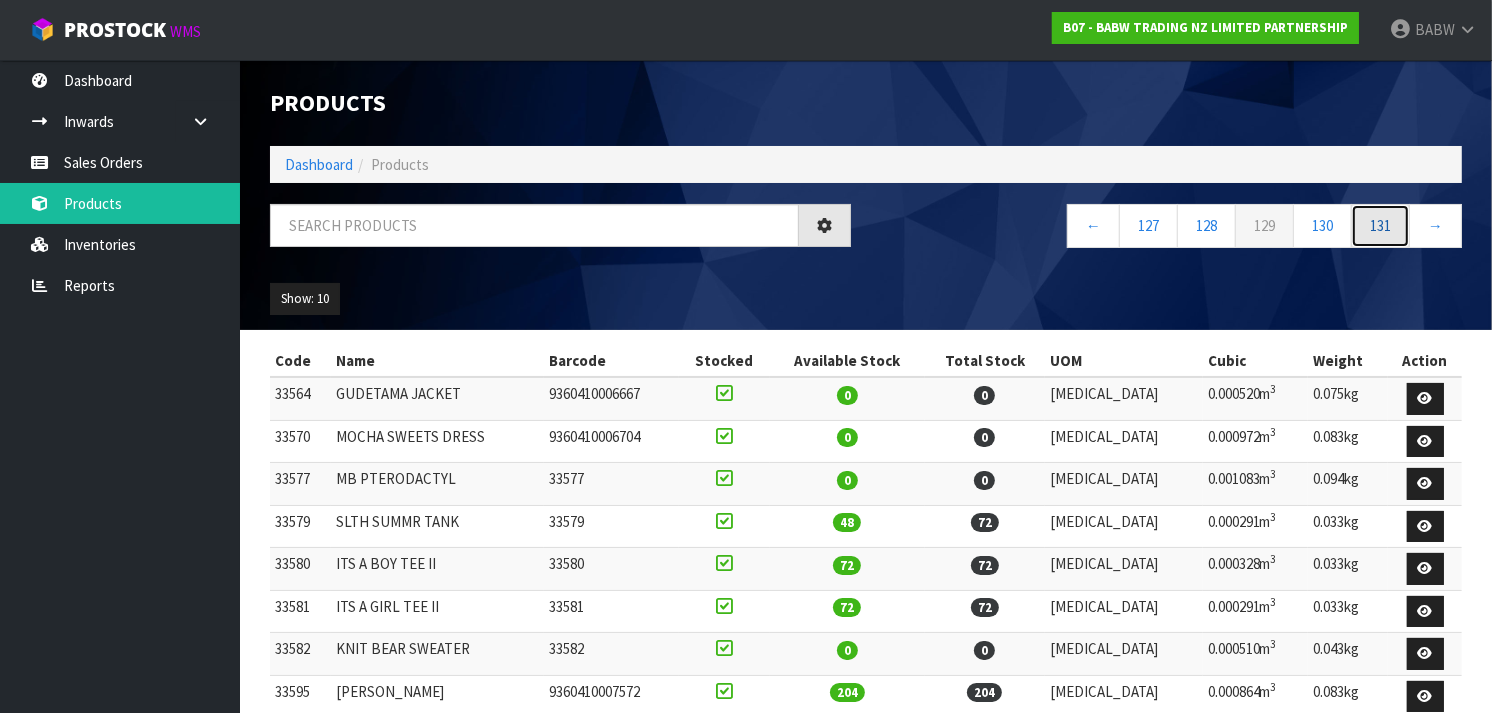 click on "131" at bounding box center (1380, 225) 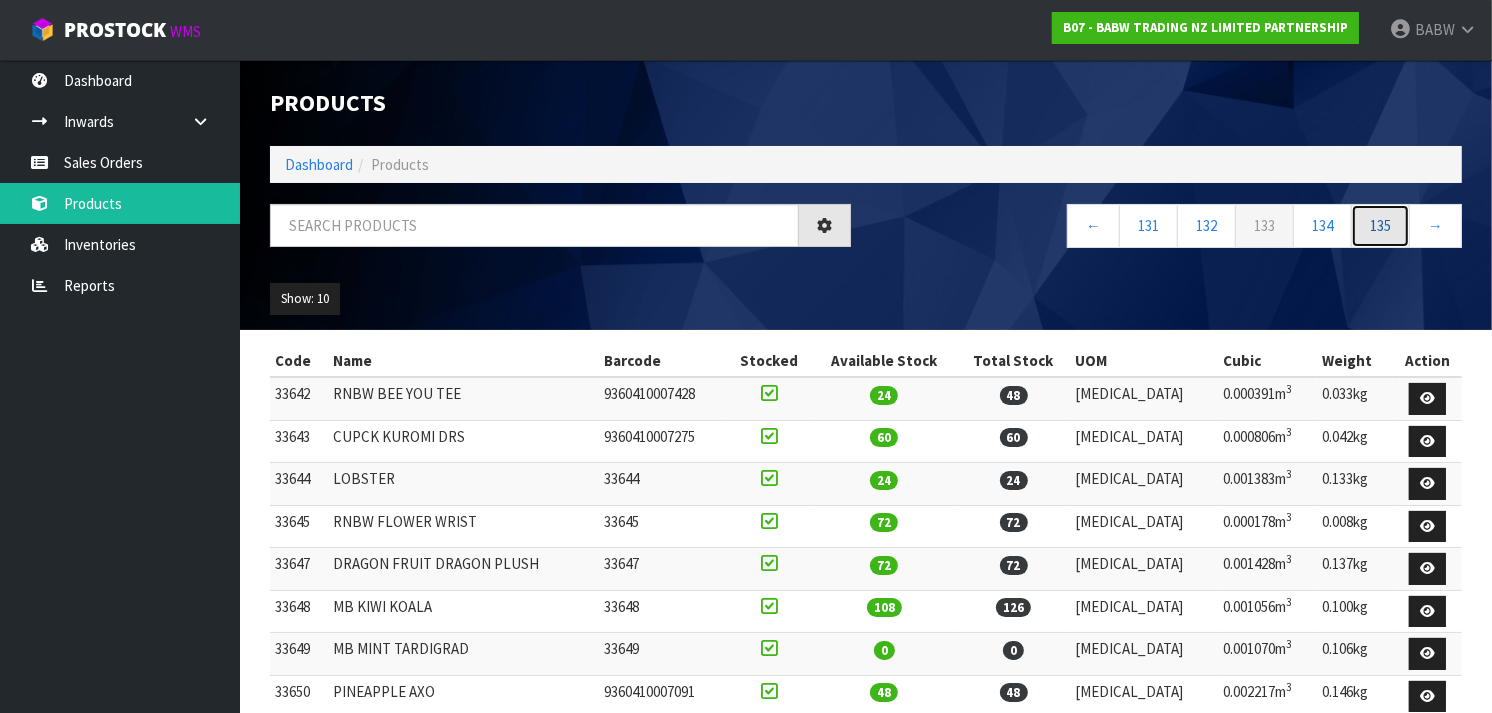 click on "135" at bounding box center [1380, 225] 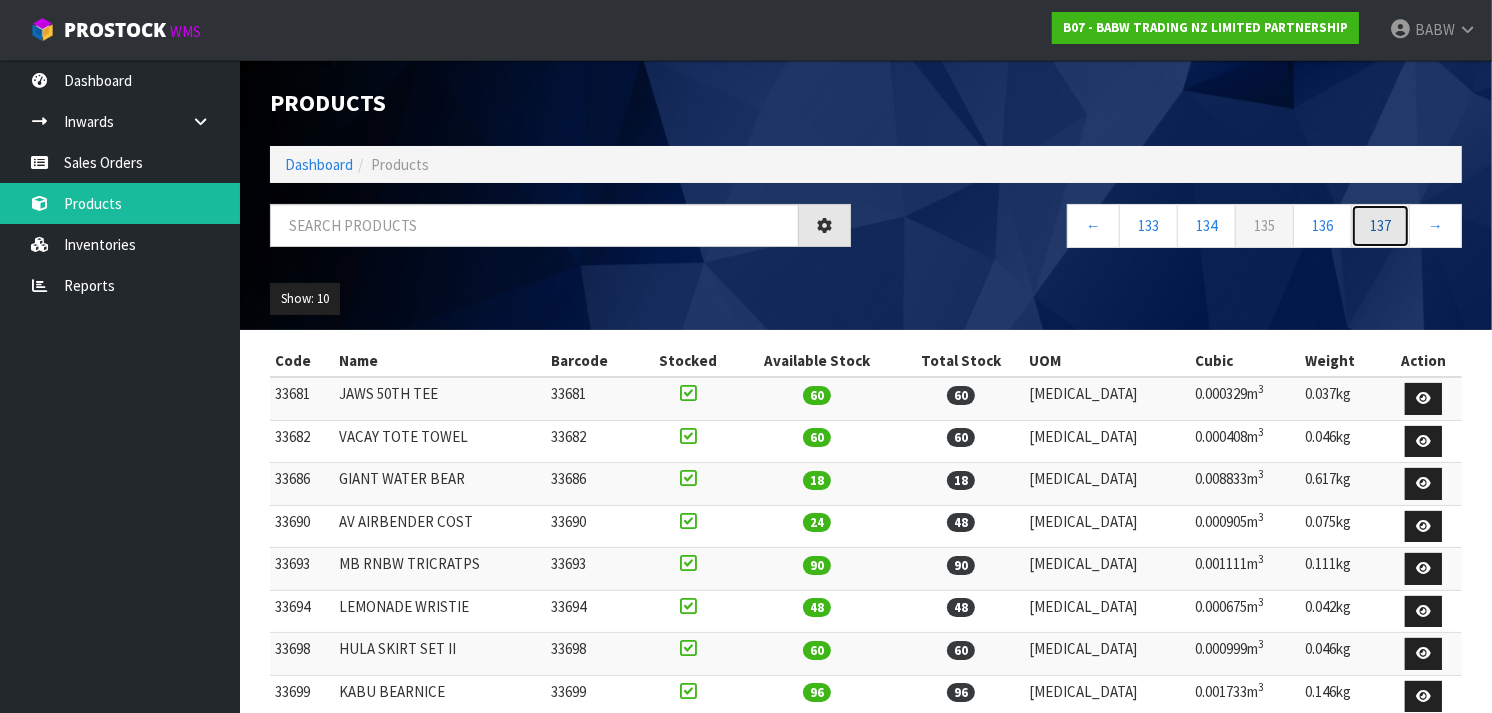 click on "137" at bounding box center (1380, 225) 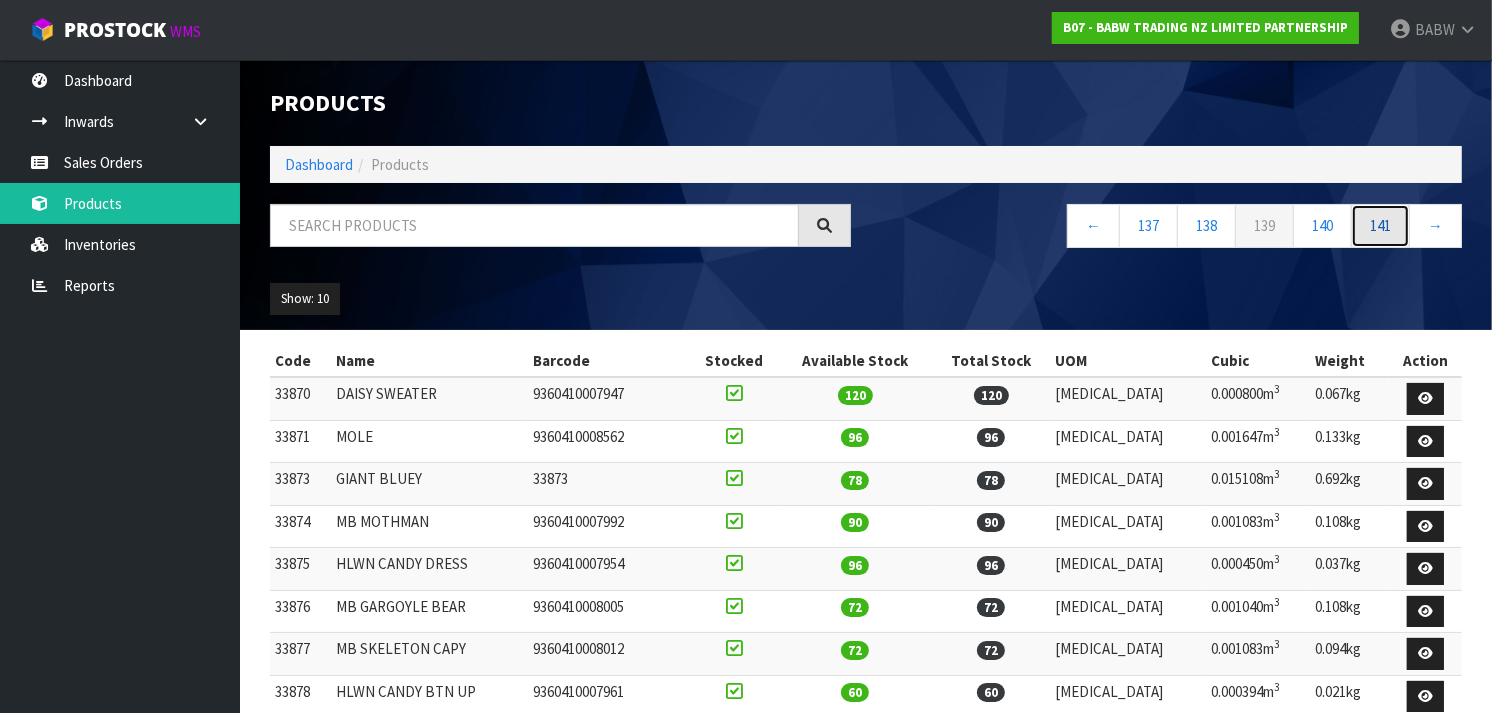 click on "141" at bounding box center (1380, 225) 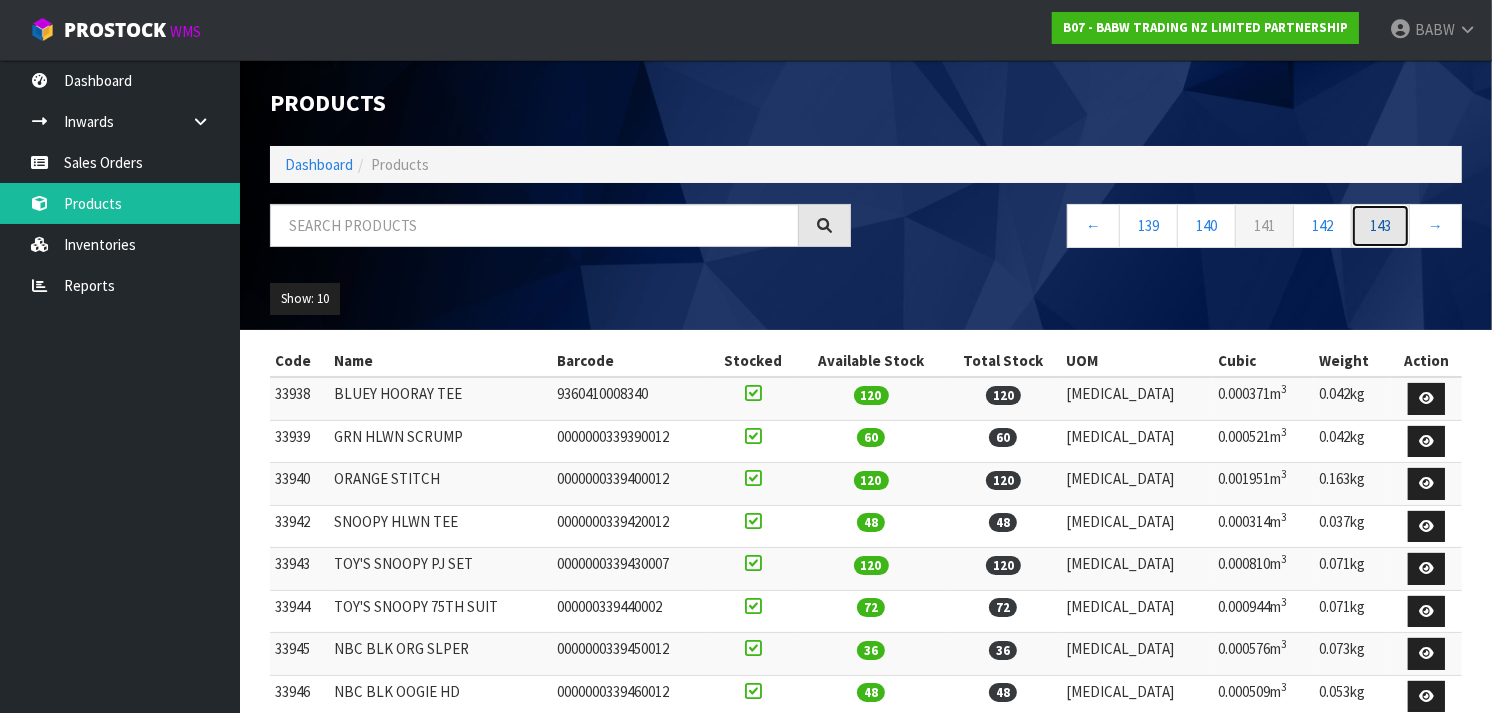 click on "143" at bounding box center (1380, 225) 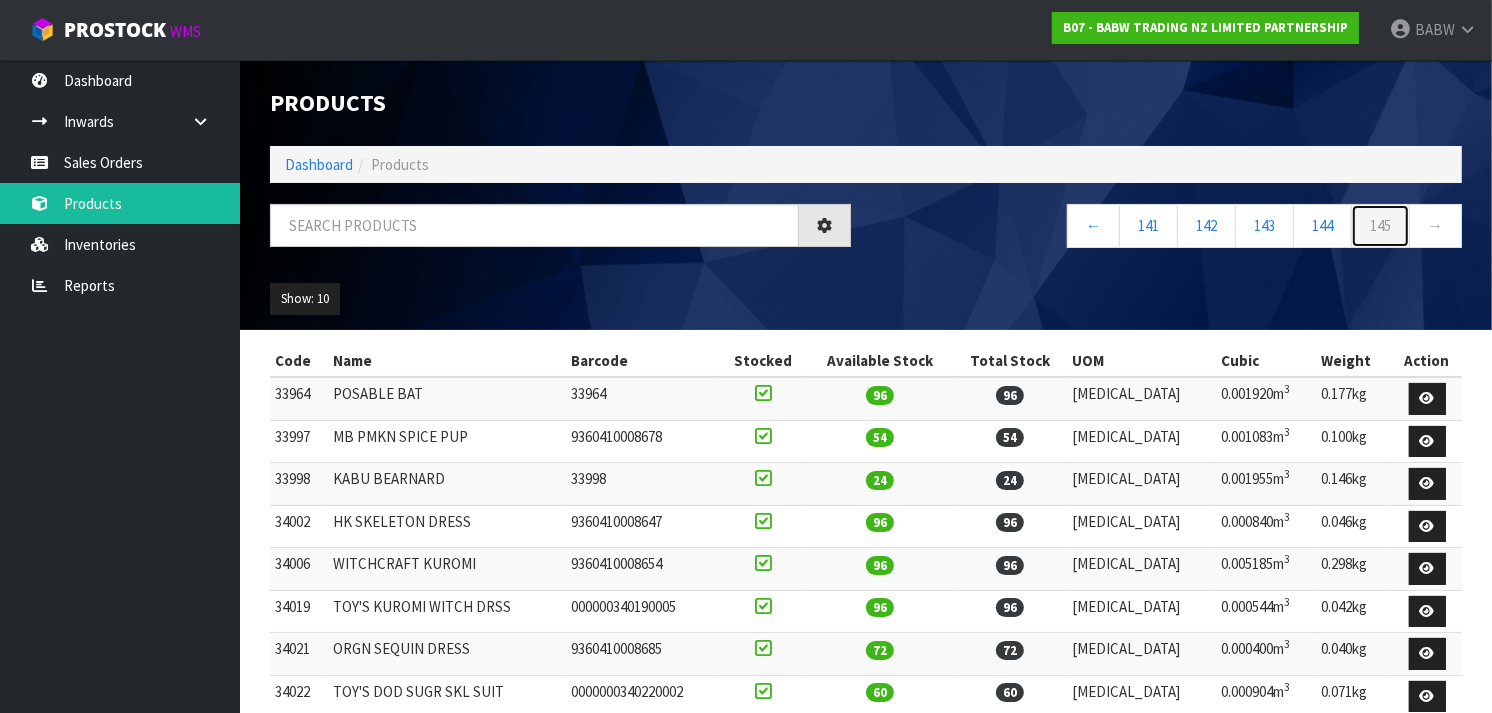click on "145" at bounding box center [1380, 225] 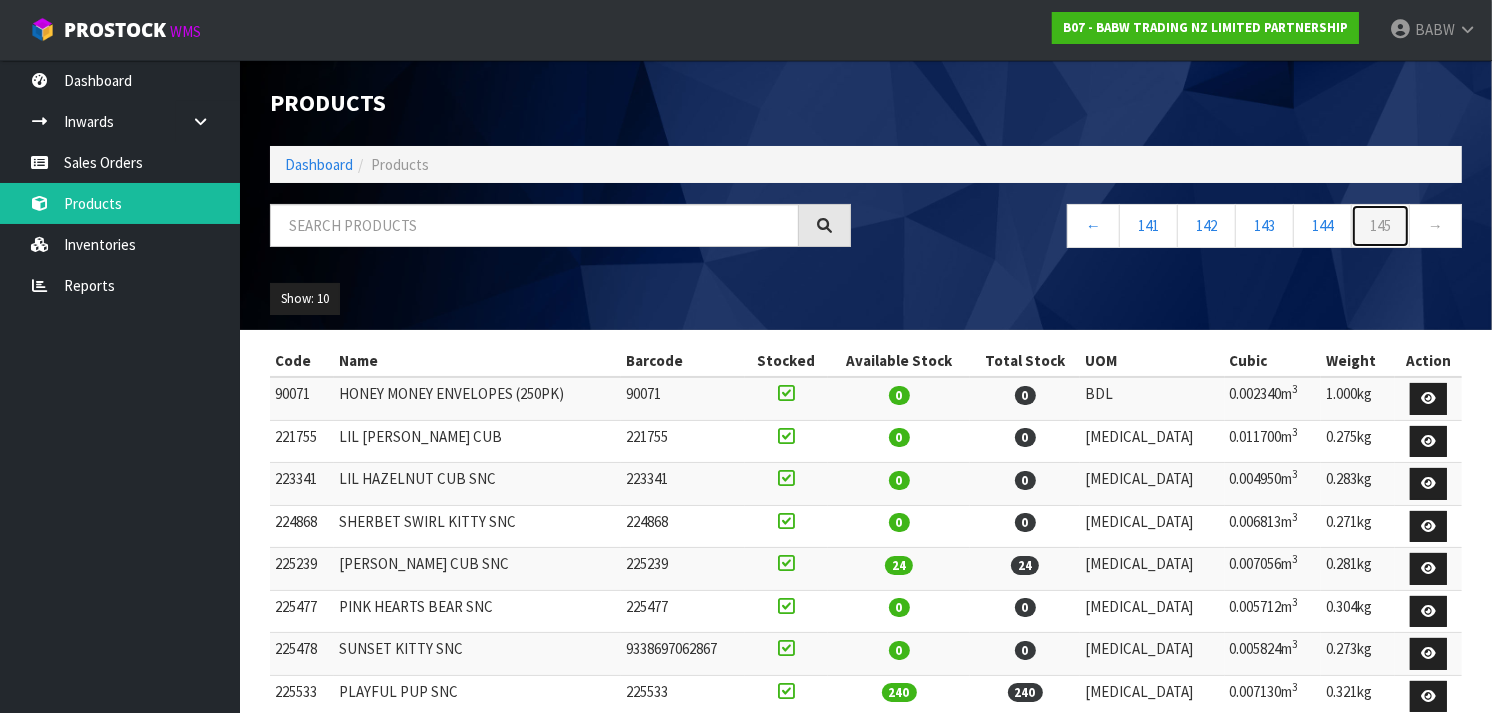 click on "145" at bounding box center (1380, 225) 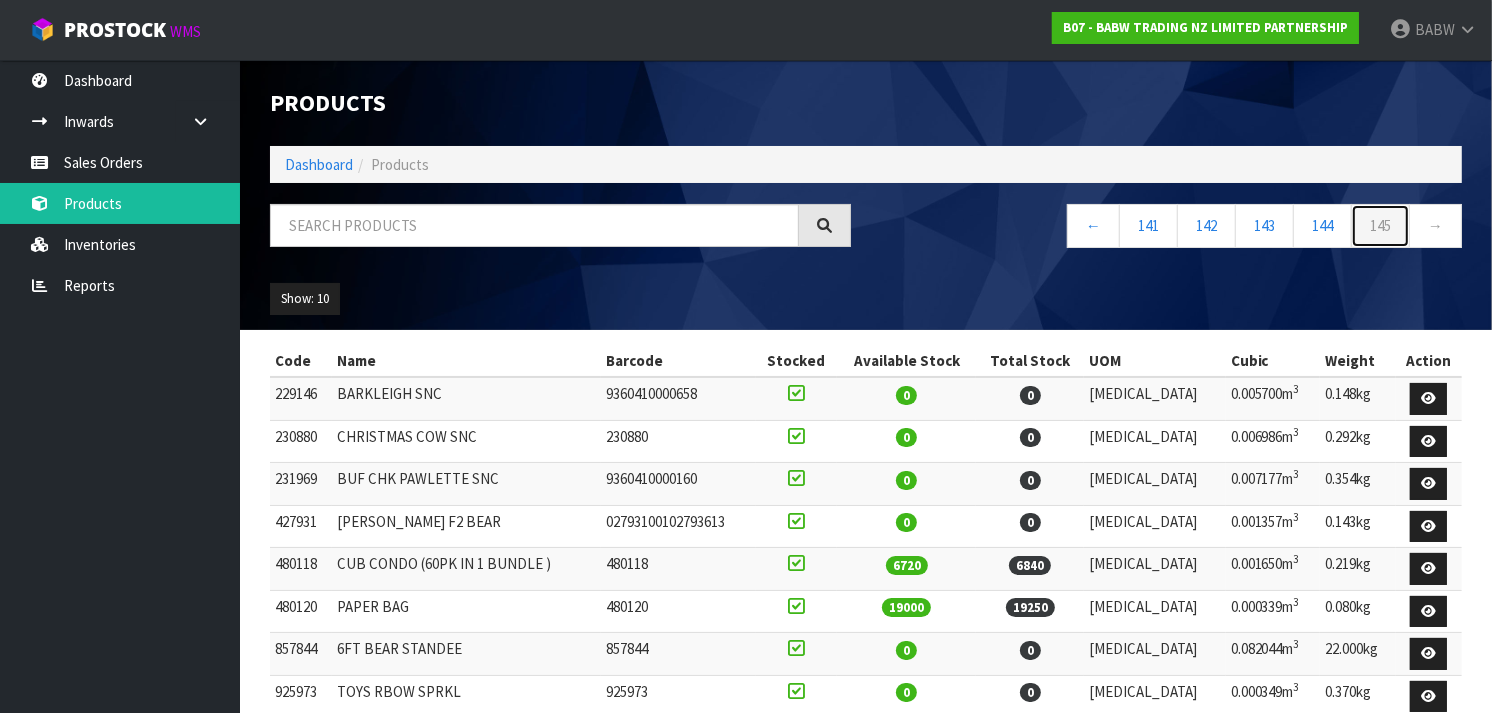 click on "145" at bounding box center [1380, 225] 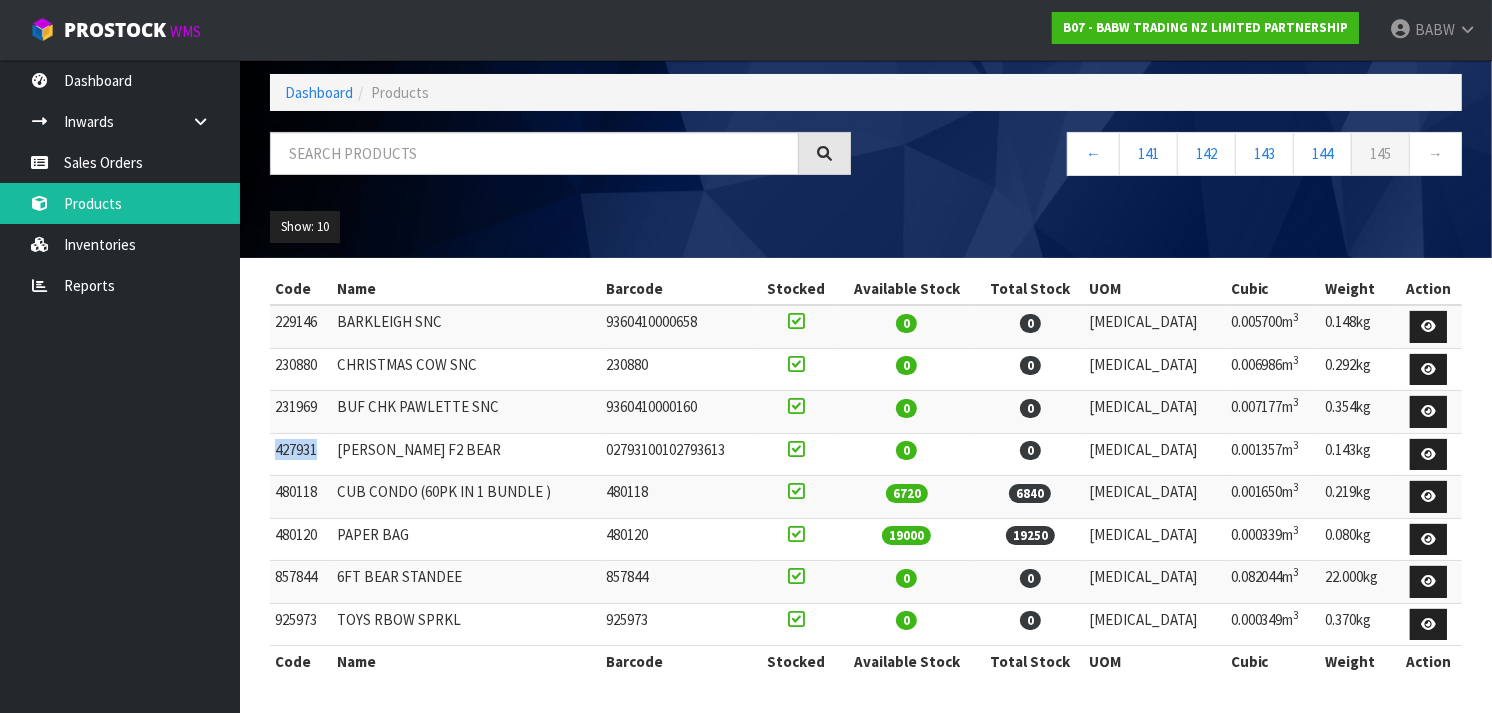 drag, startPoint x: 331, startPoint y: 452, endPoint x: 276, endPoint y: 451, distance: 55.00909 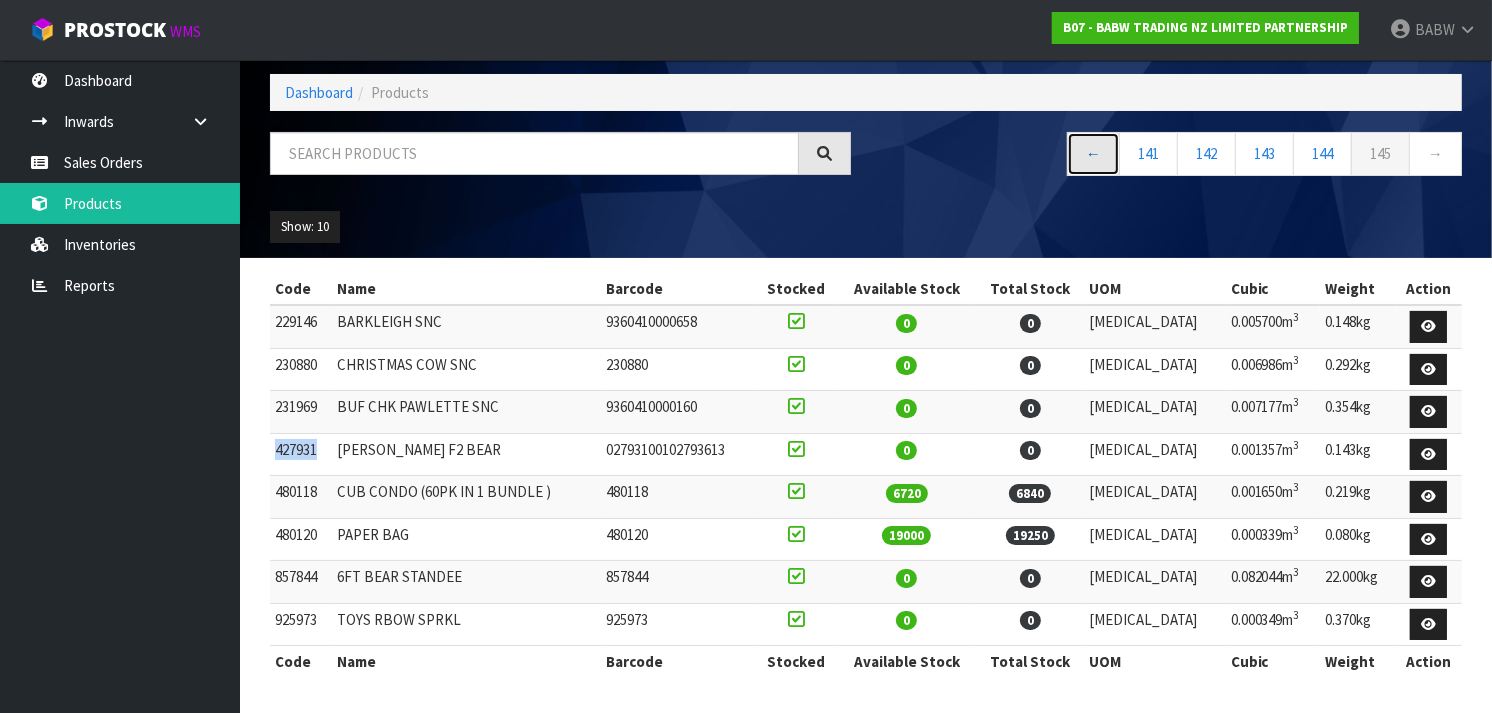 click on "←" at bounding box center (1093, 153) 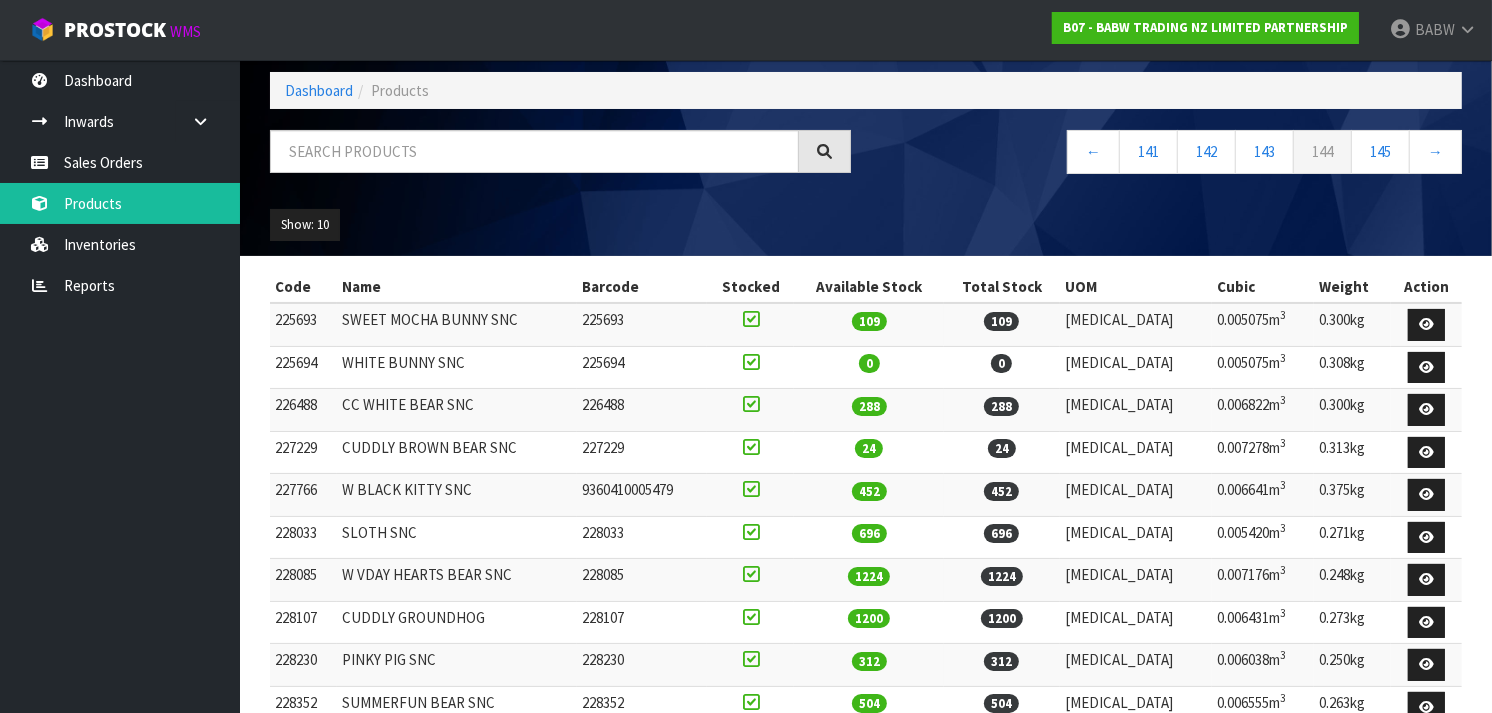 scroll, scrollTop: 160, scrollLeft: 0, axis: vertical 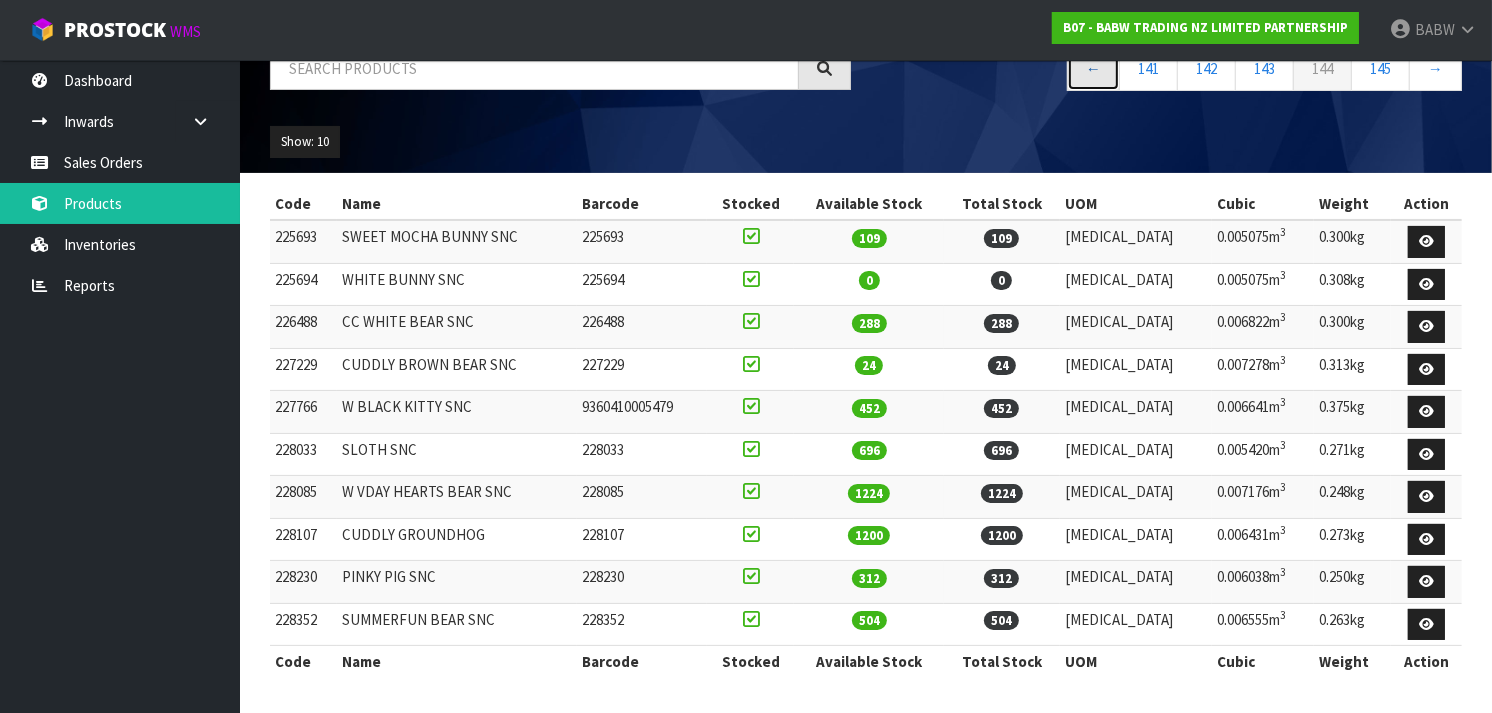 click on "←" at bounding box center (1093, 68) 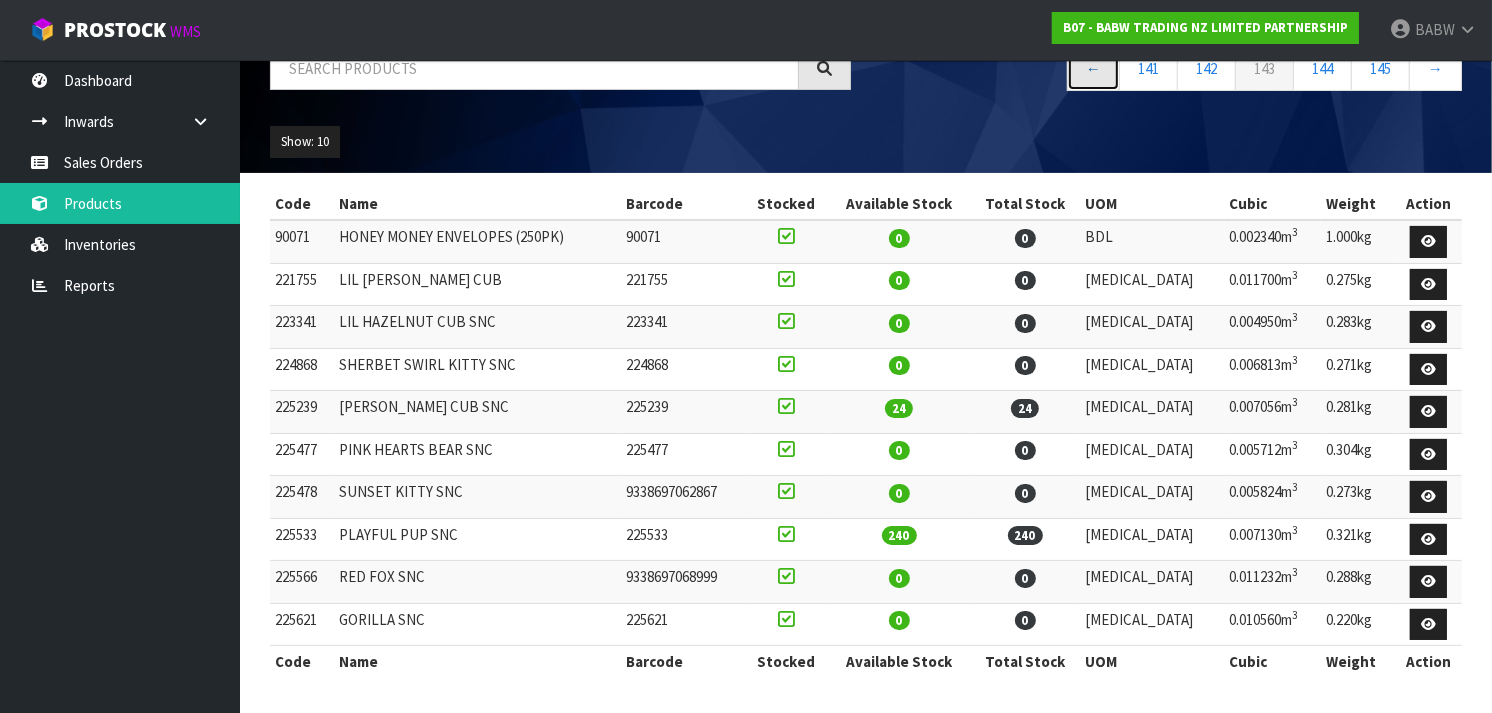 click on "←" at bounding box center (1093, 68) 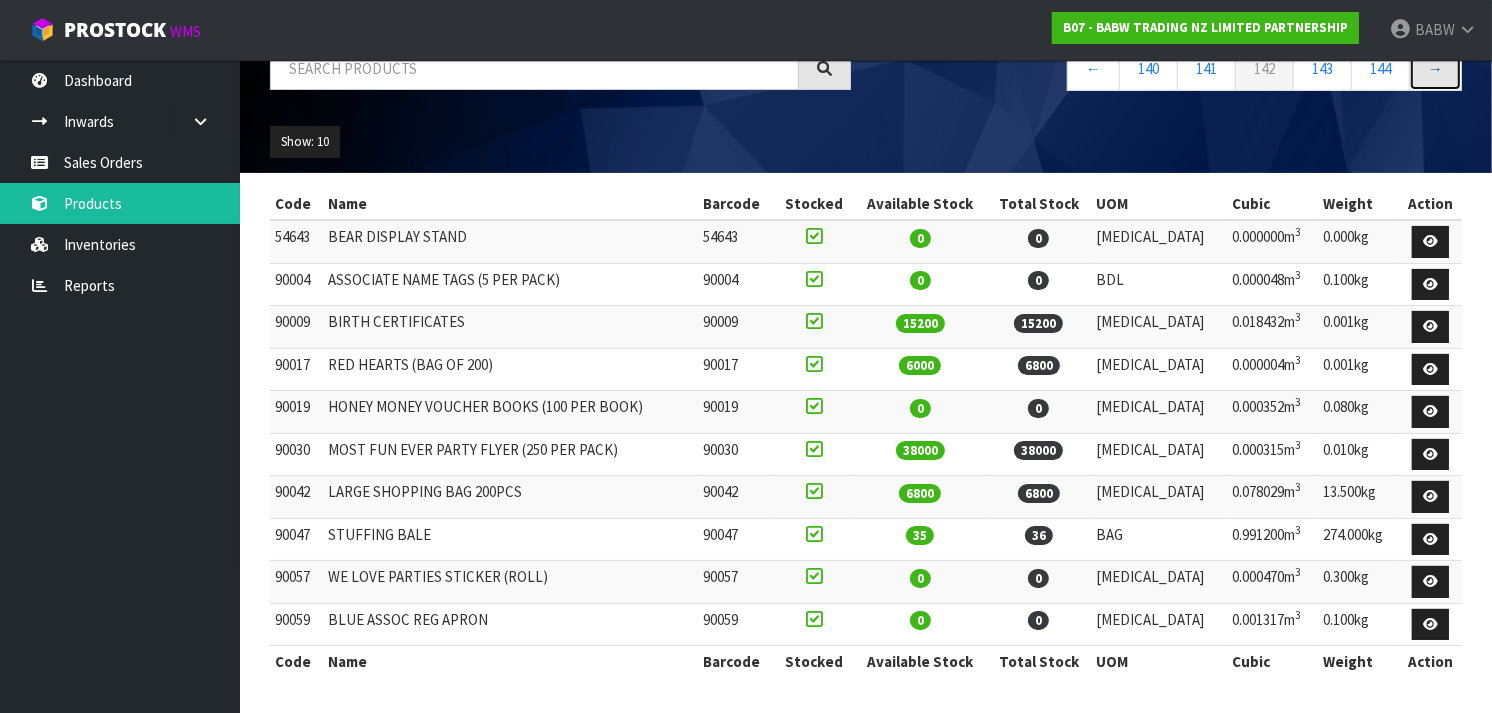 click on "→" at bounding box center [1435, 68] 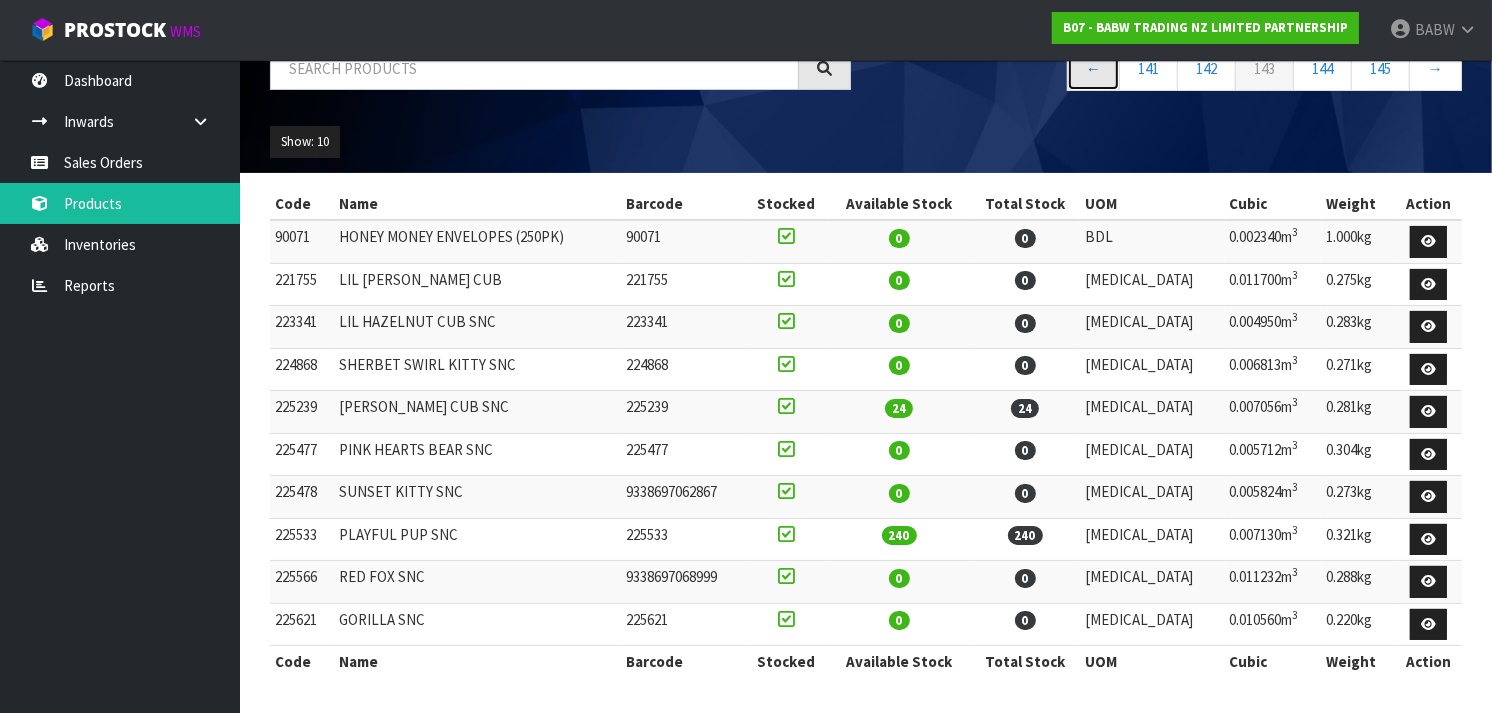 click on "←" at bounding box center [1093, 68] 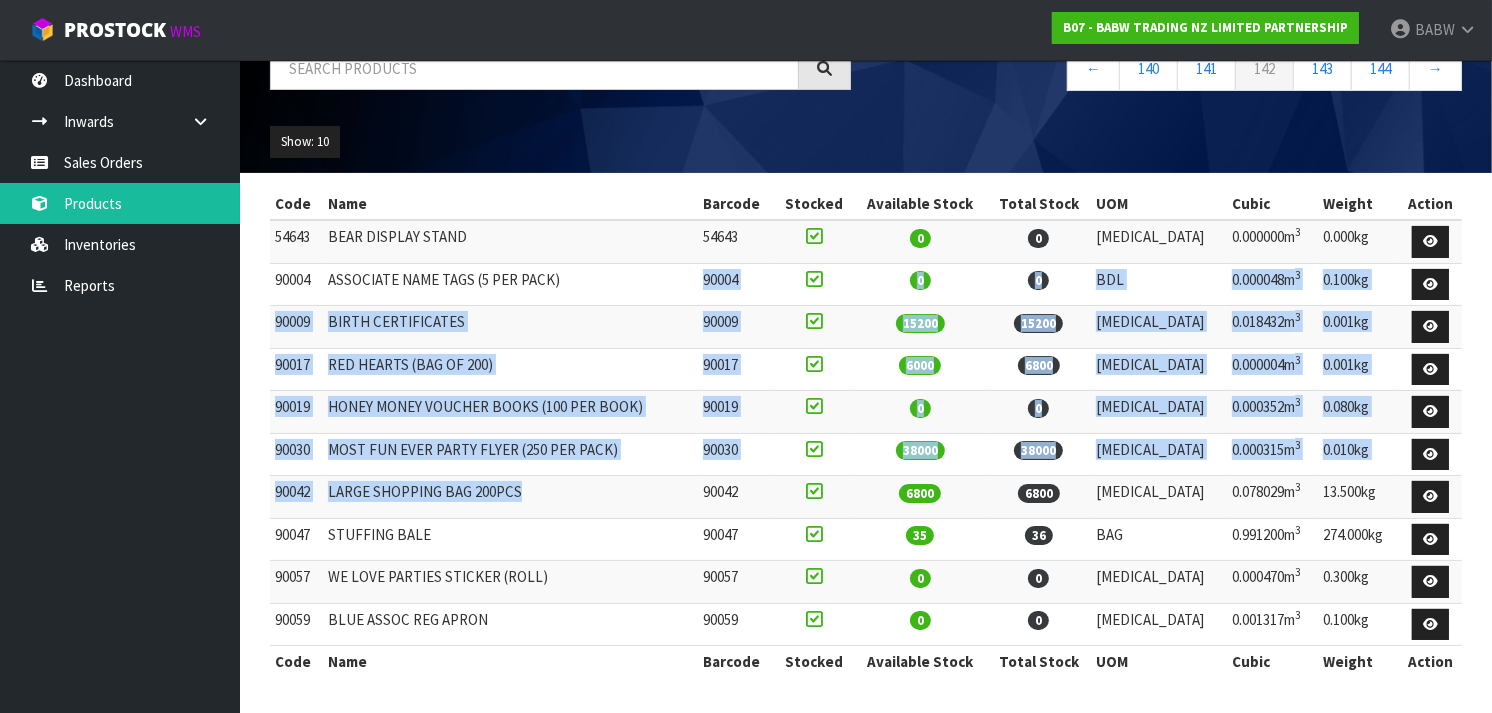 drag, startPoint x: 577, startPoint y: 490, endPoint x: 568, endPoint y: 292, distance: 198.20444 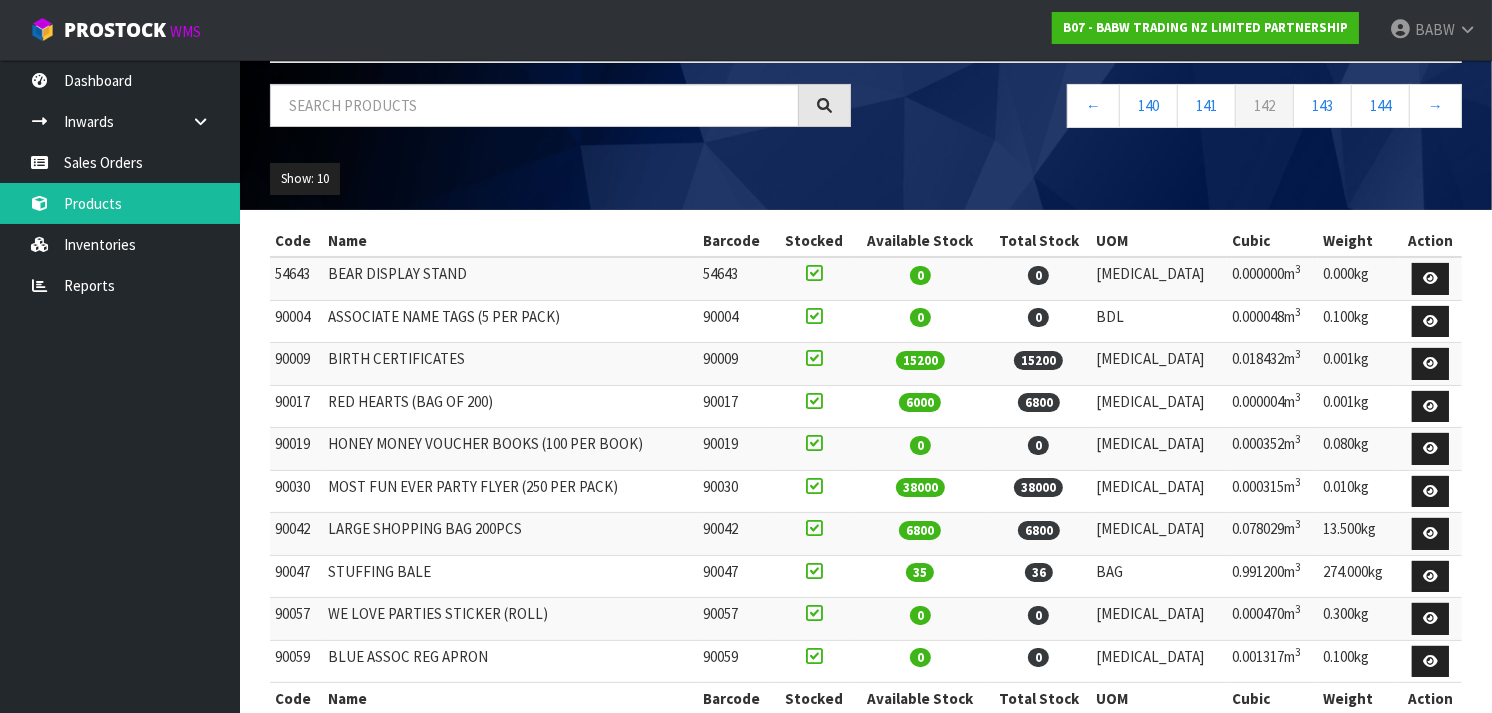 scroll, scrollTop: 160, scrollLeft: 0, axis: vertical 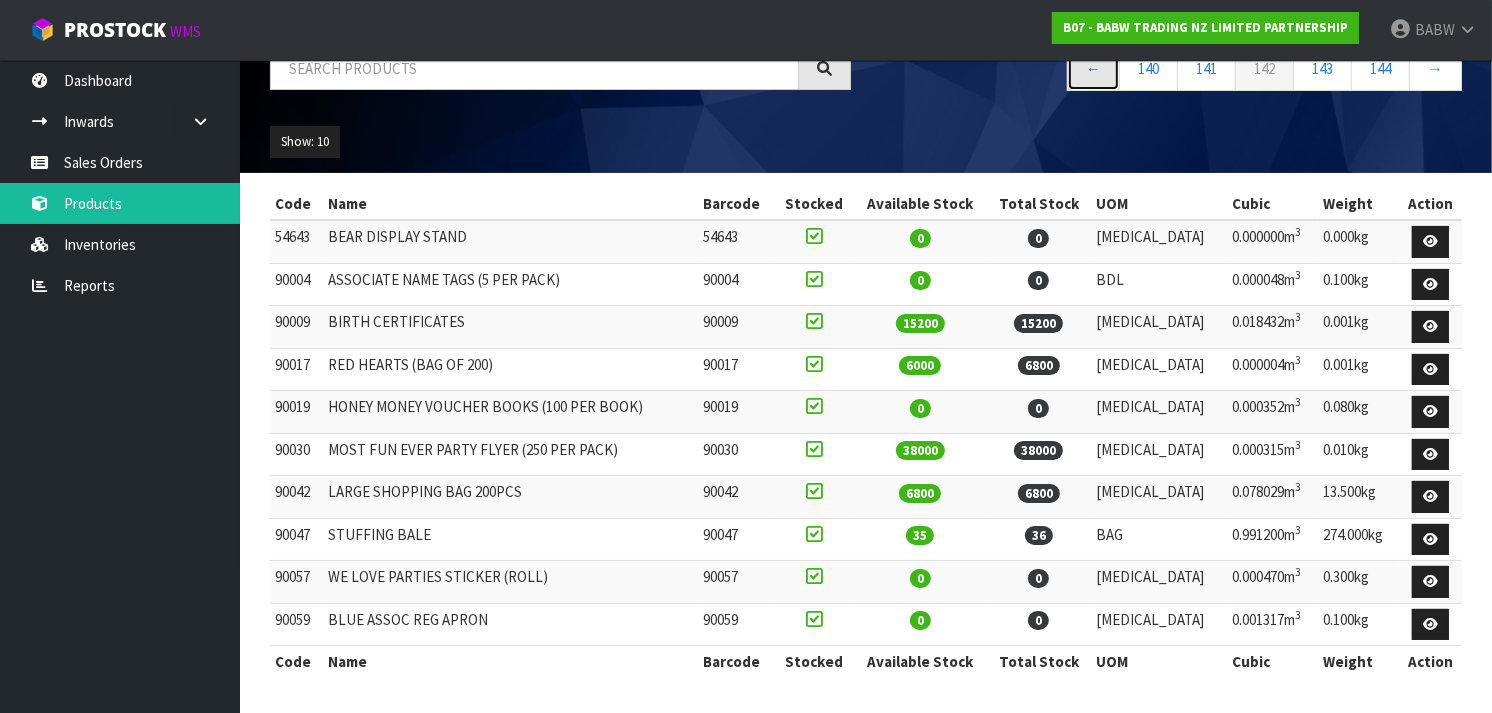 click on "←" at bounding box center [1093, 68] 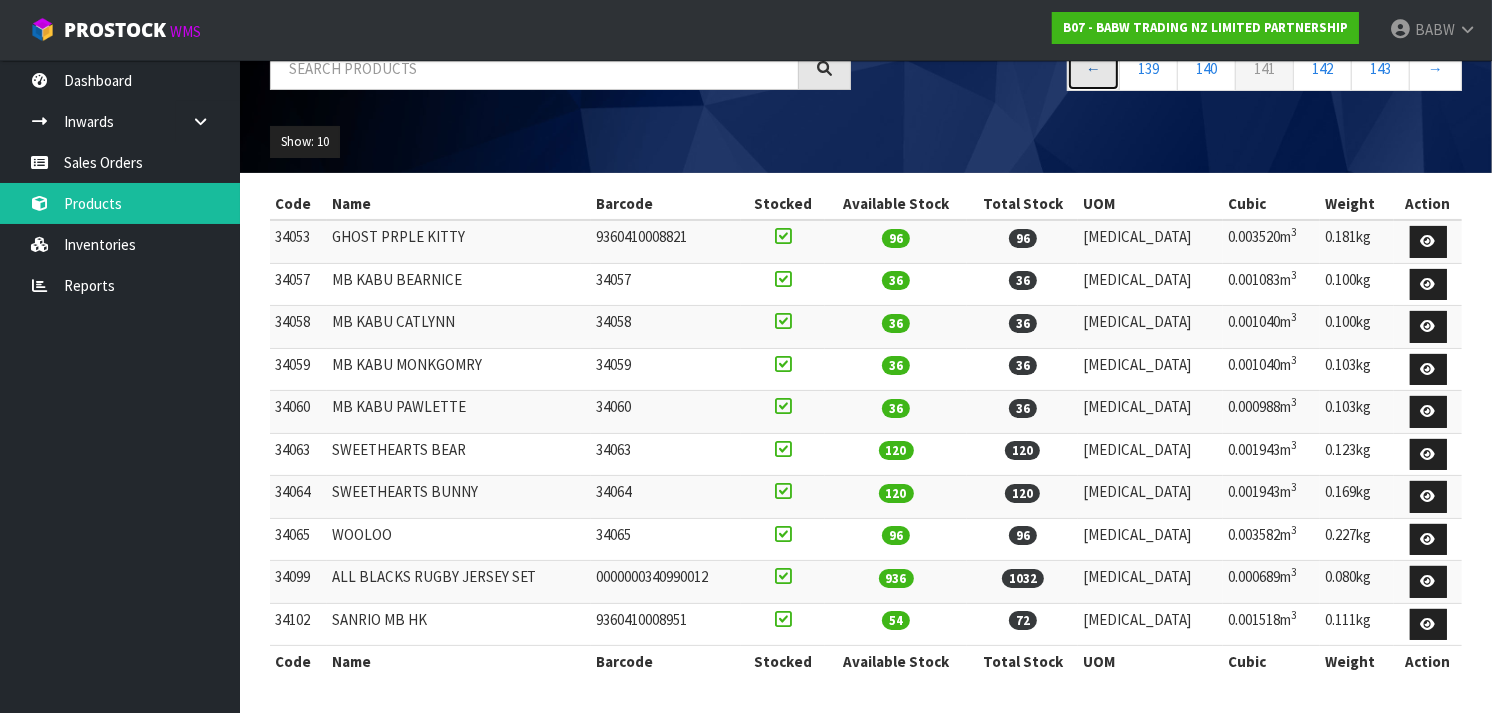 click on "←" at bounding box center [1093, 68] 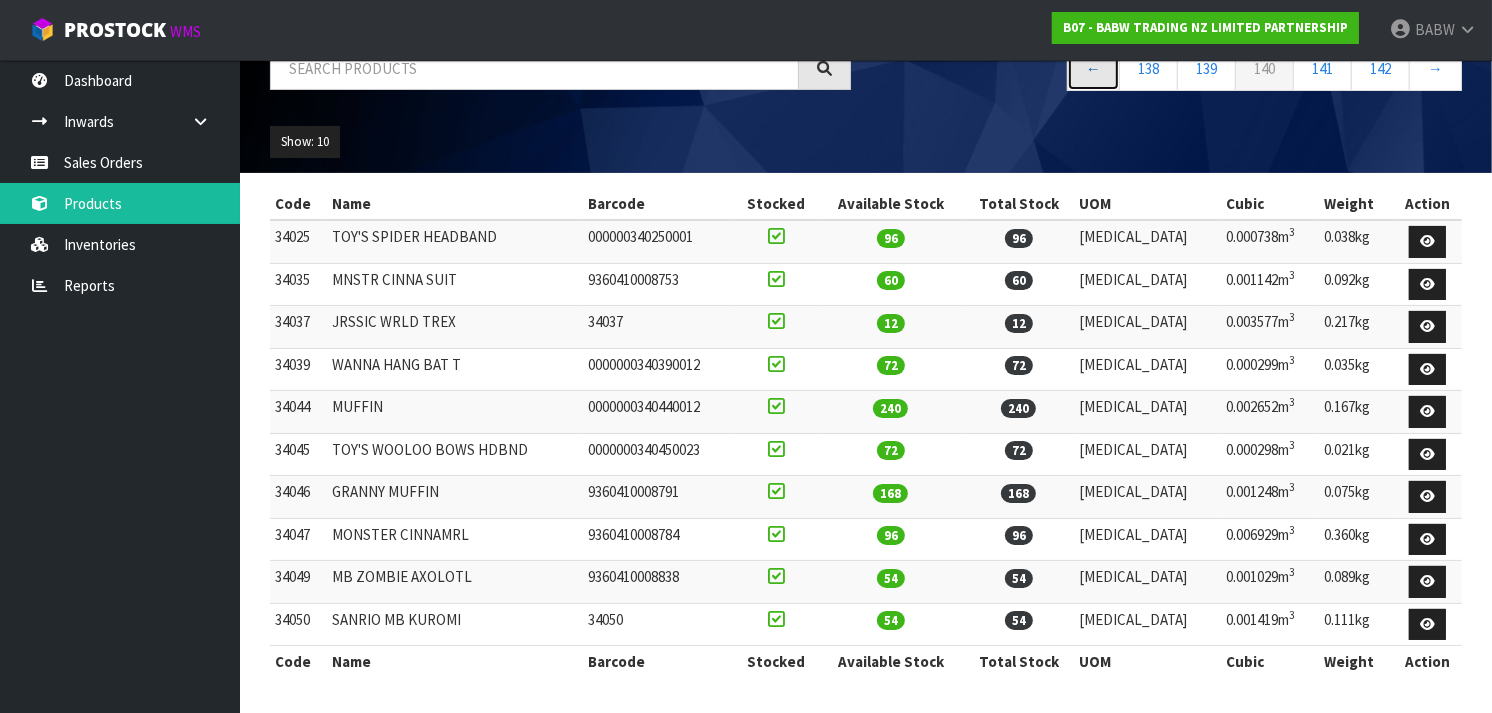 click on "←" at bounding box center [1093, 68] 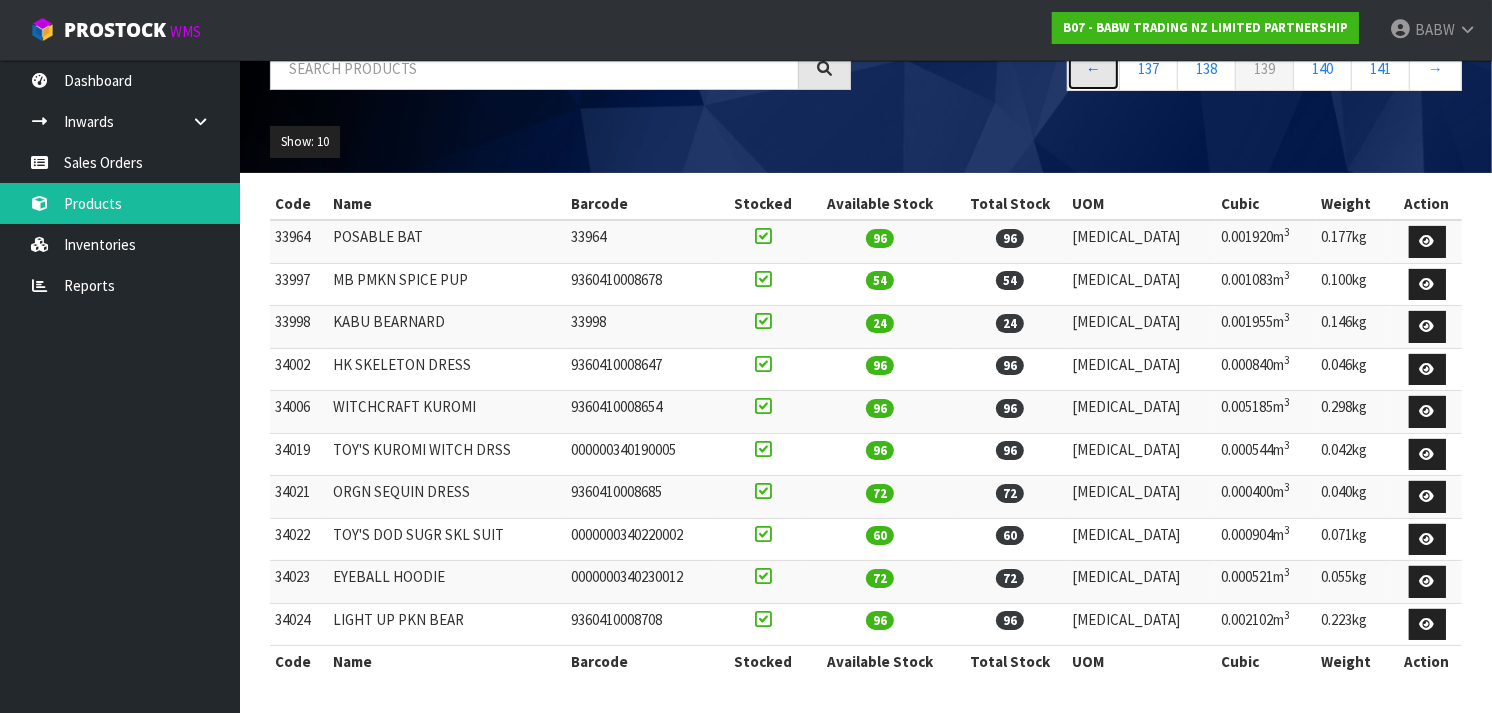 click on "←" at bounding box center (1093, 68) 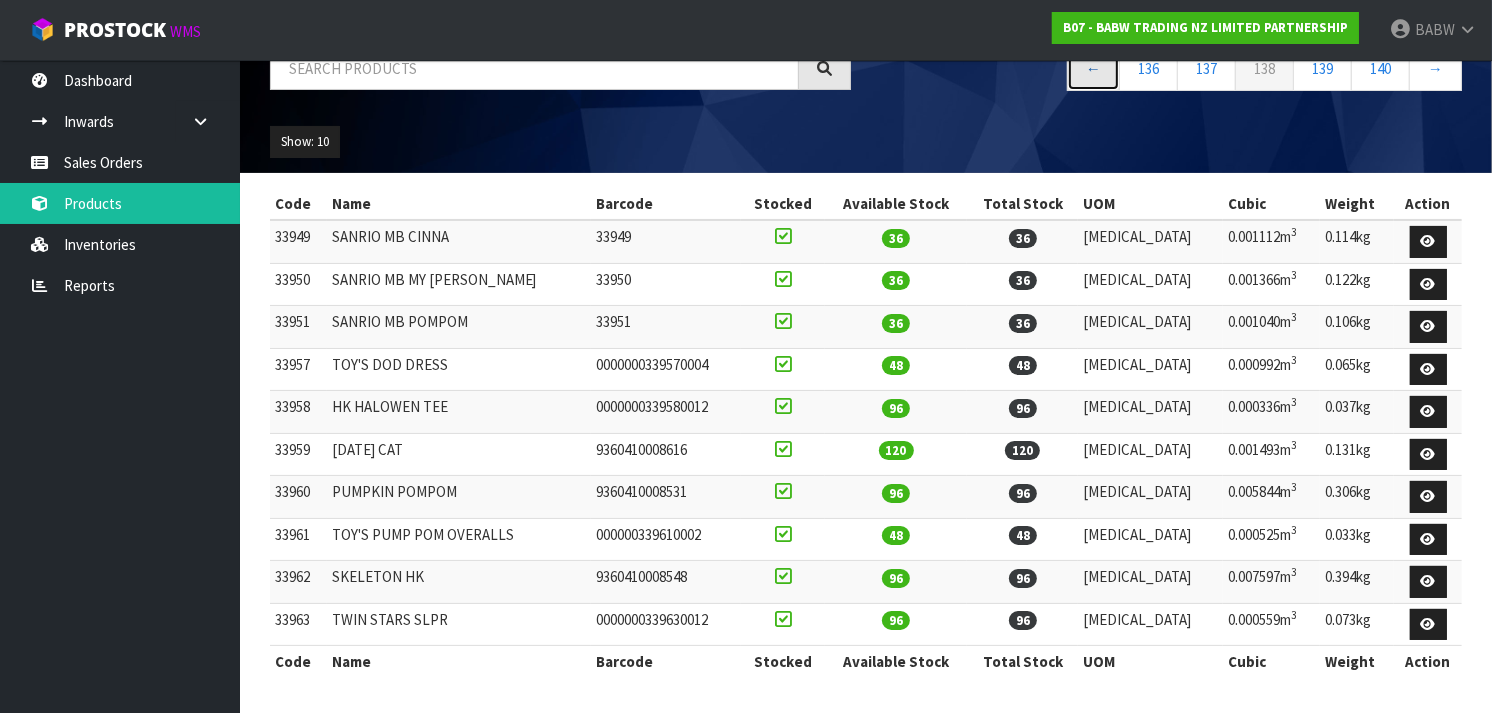 click on "←" at bounding box center [1093, 68] 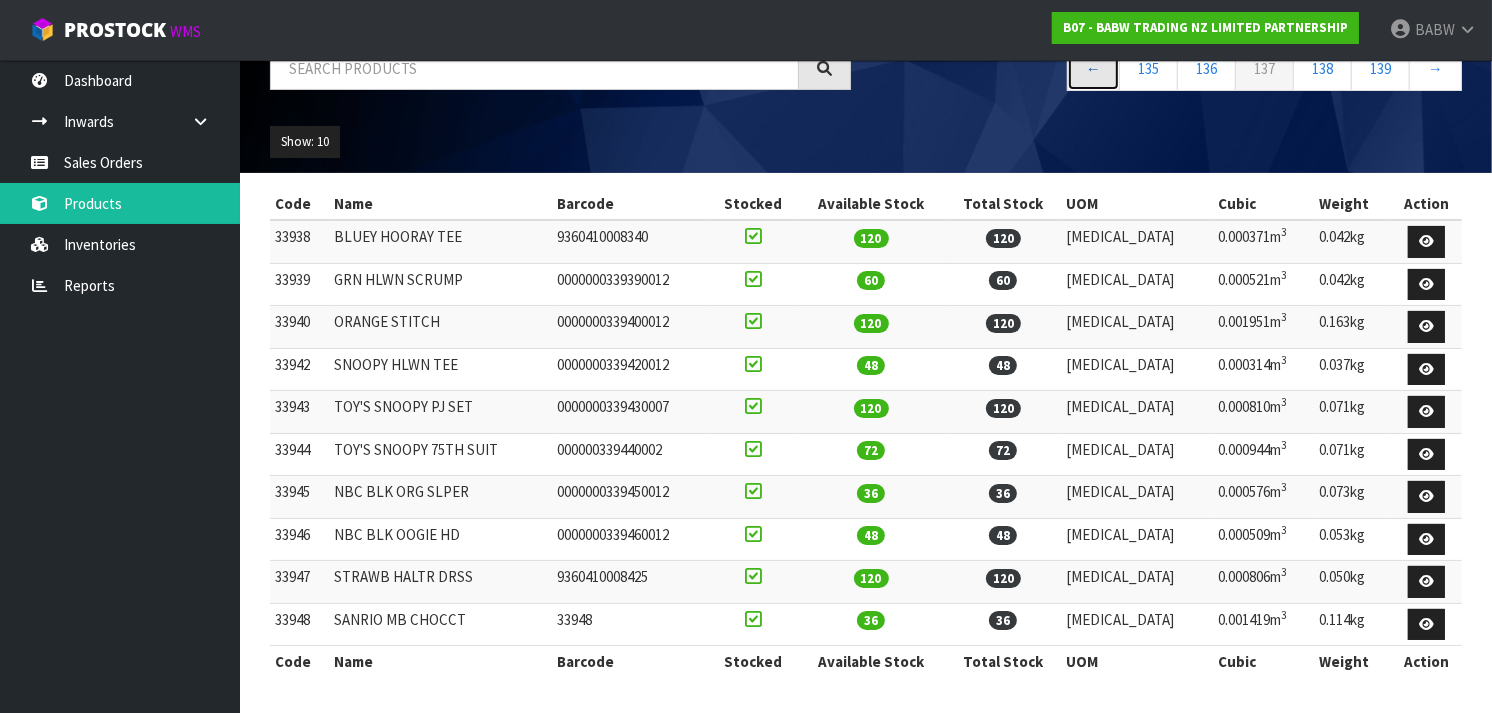 click on "←" at bounding box center [1093, 68] 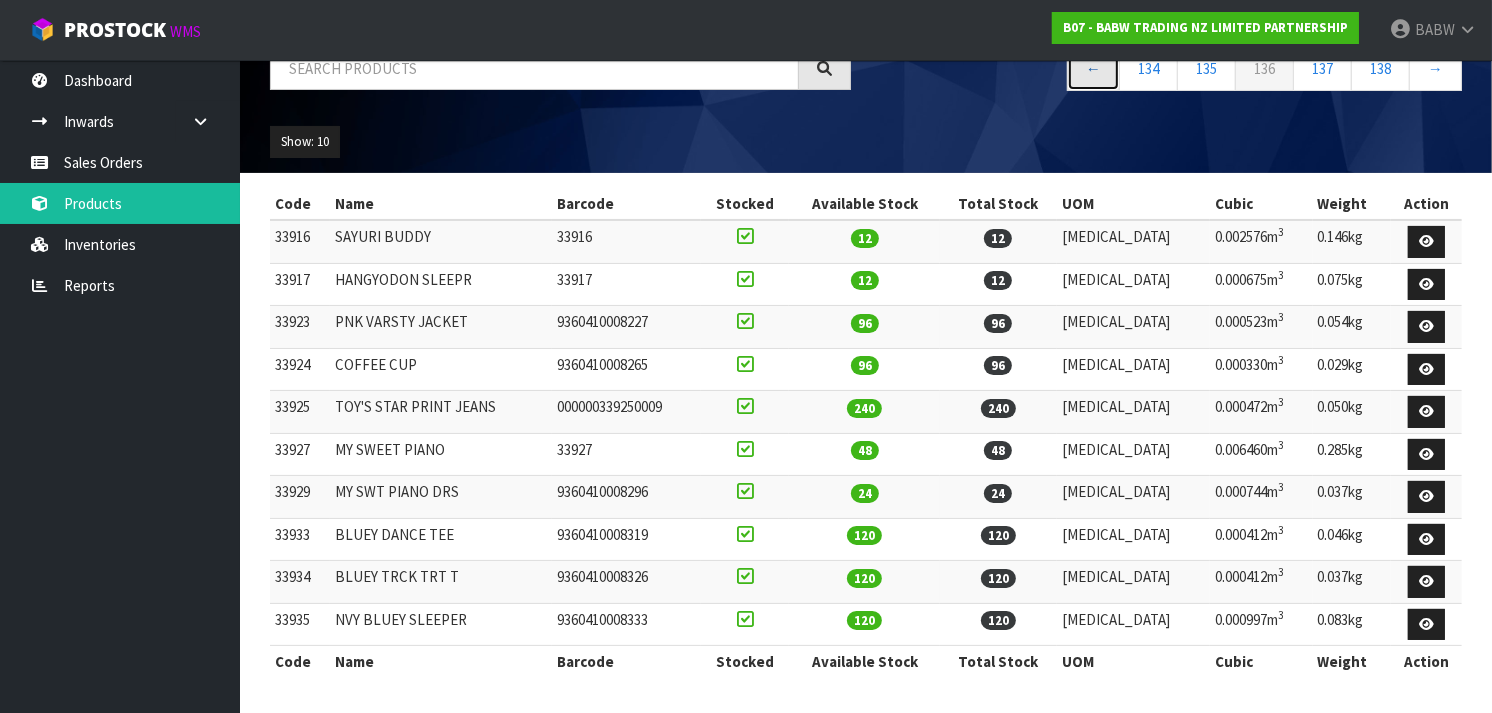 click on "←" at bounding box center [1093, 68] 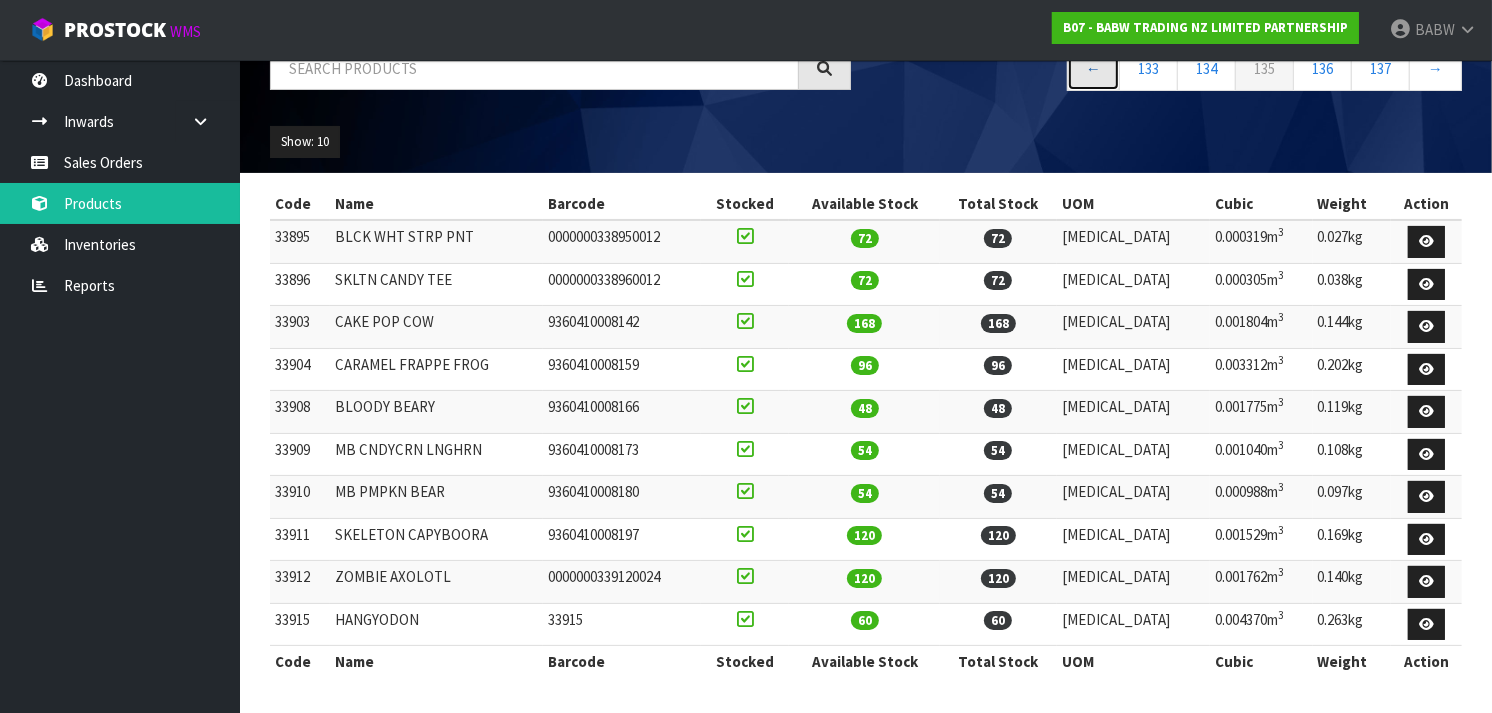 click on "←" at bounding box center [1093, 68] 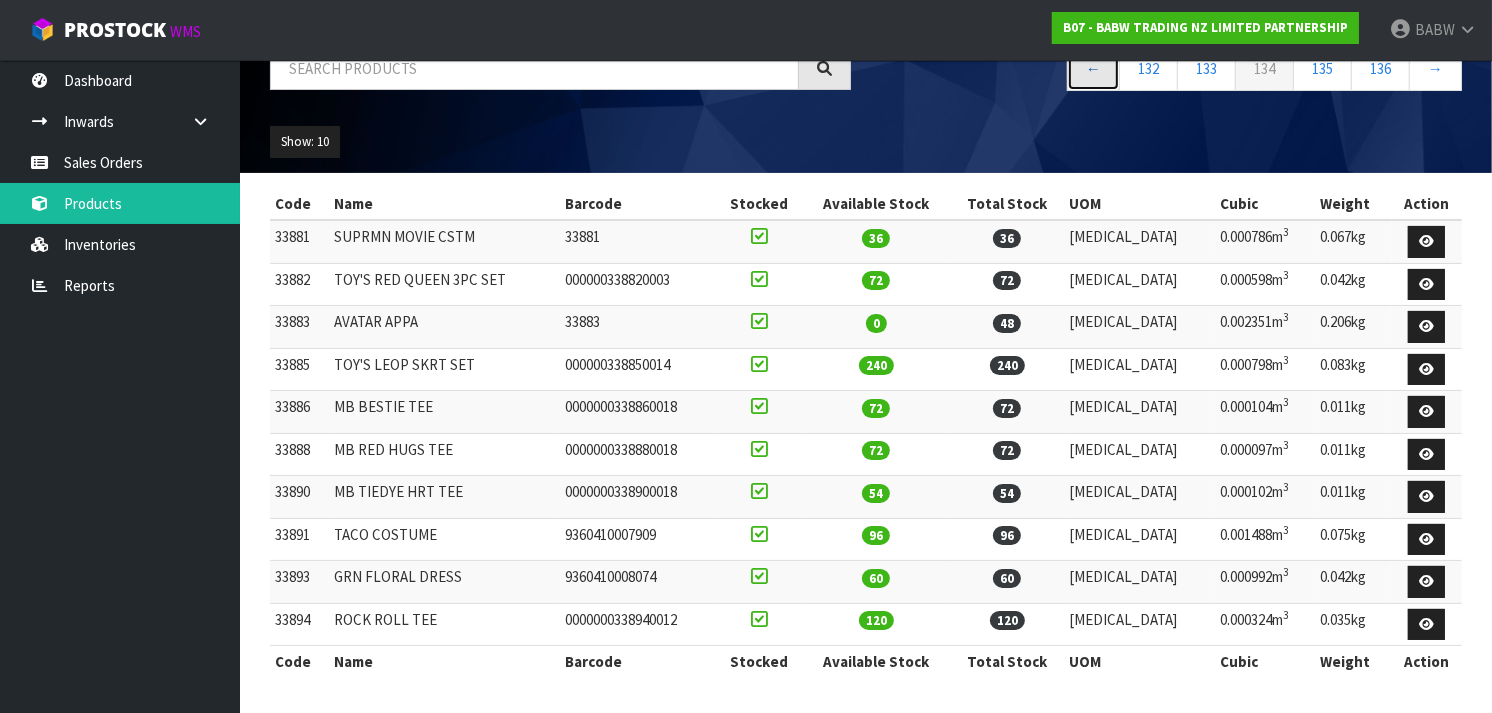 click on "←" at bounding box center [1093, 68] 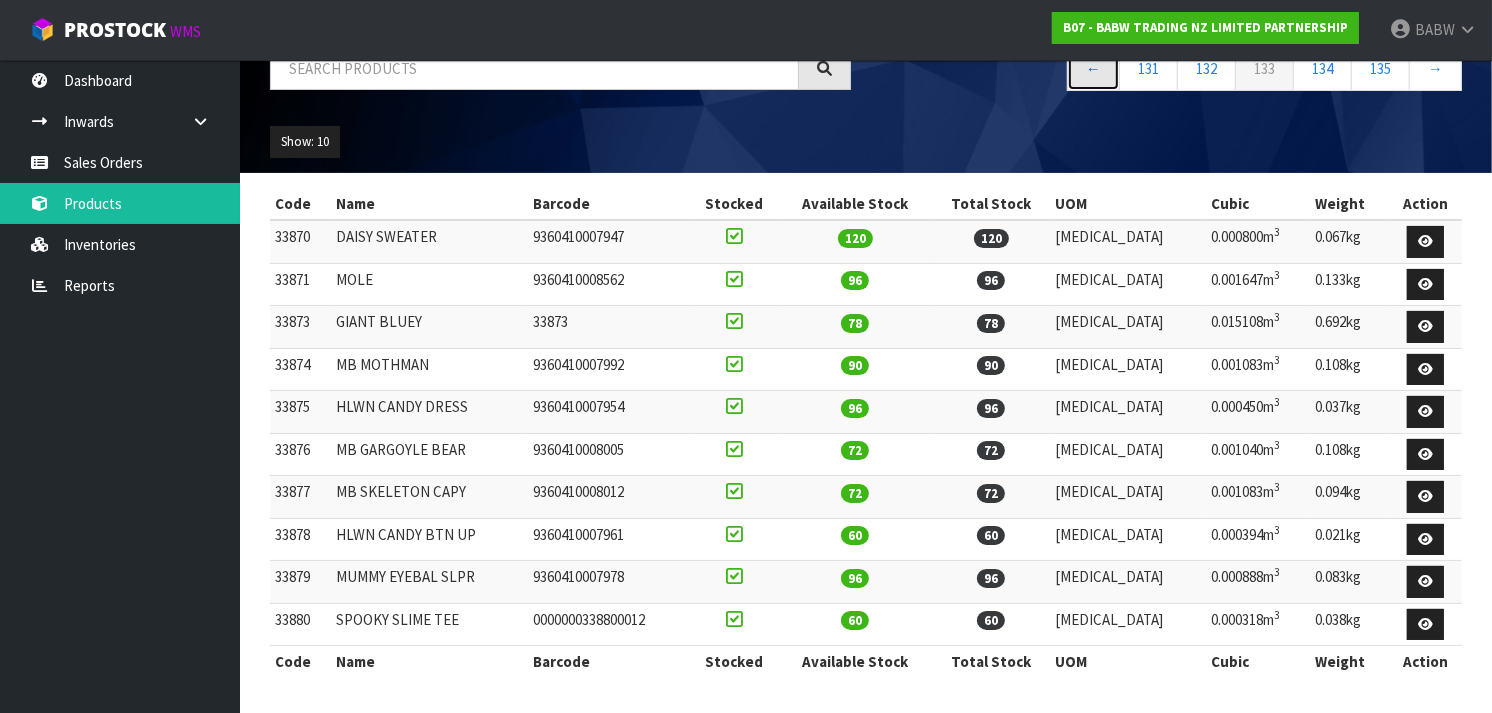 click on "←" at bounding box center (1093, 68) 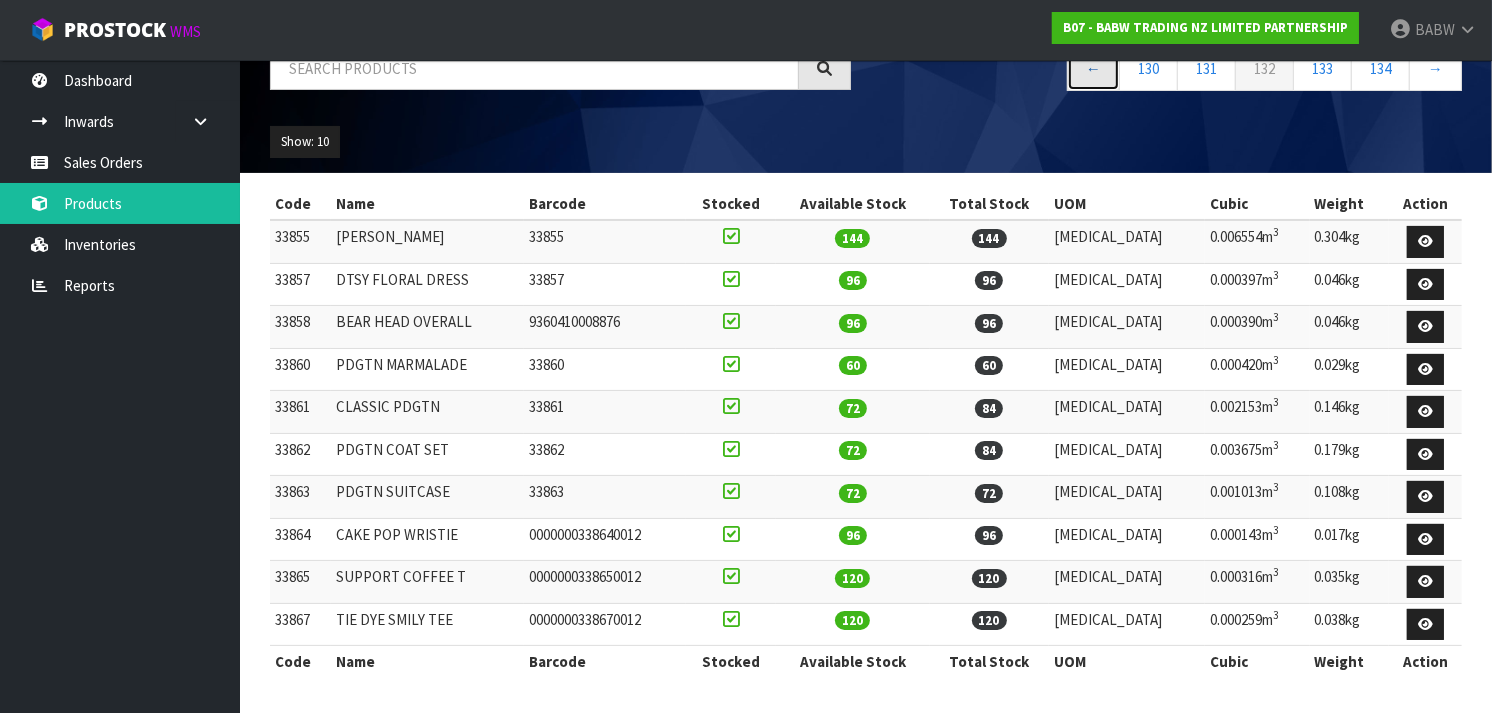 click on "←" at bounding box center [1093, 68] 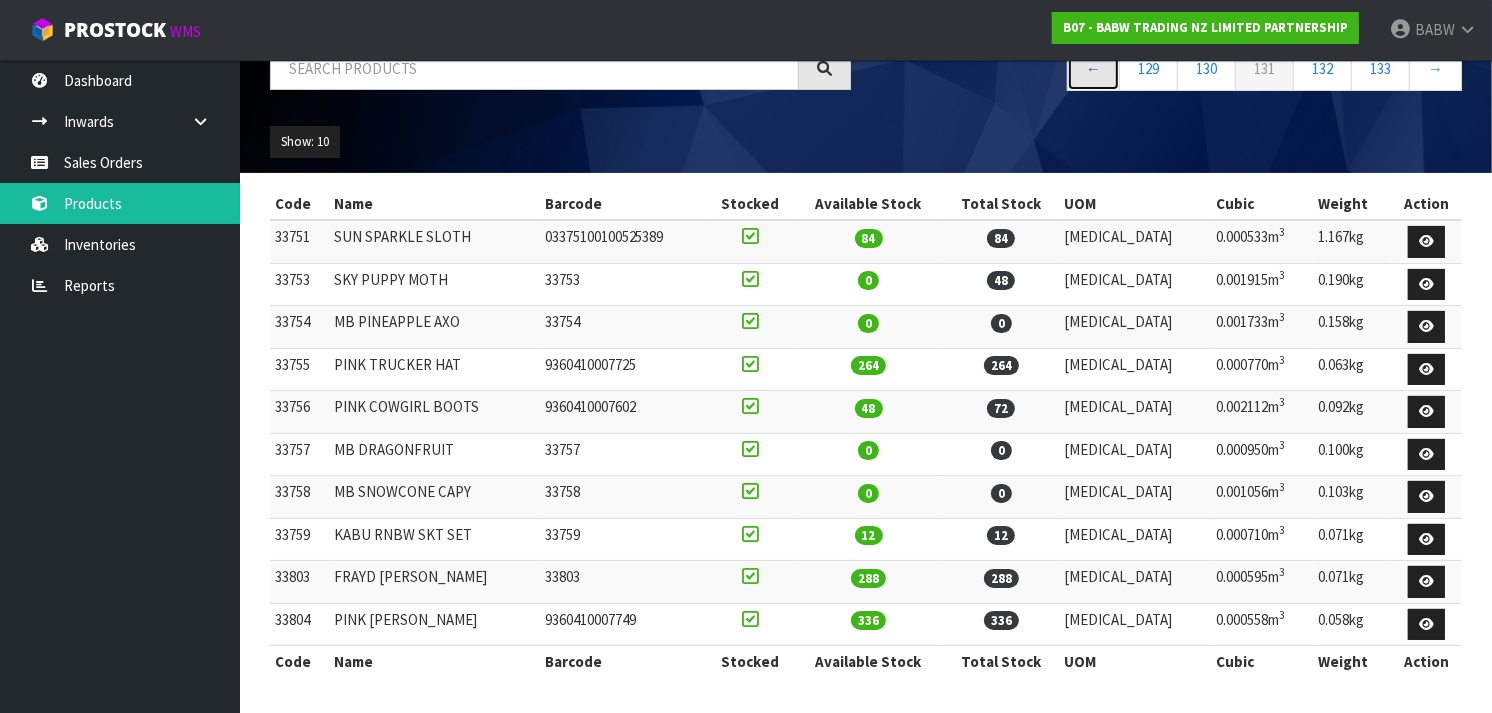 click on "←" at bounding box center [1093, 68] 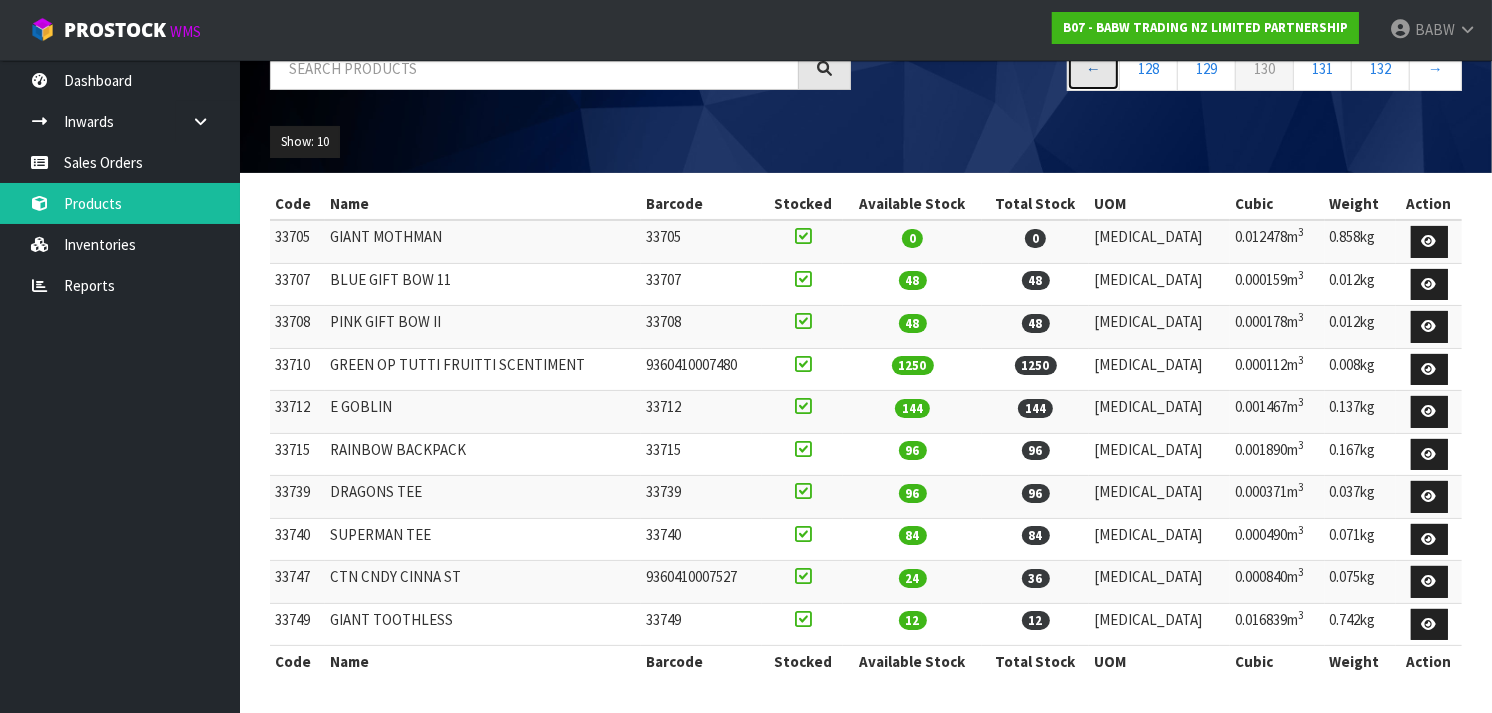 click on "←" at bounding box center [1093, 68] 